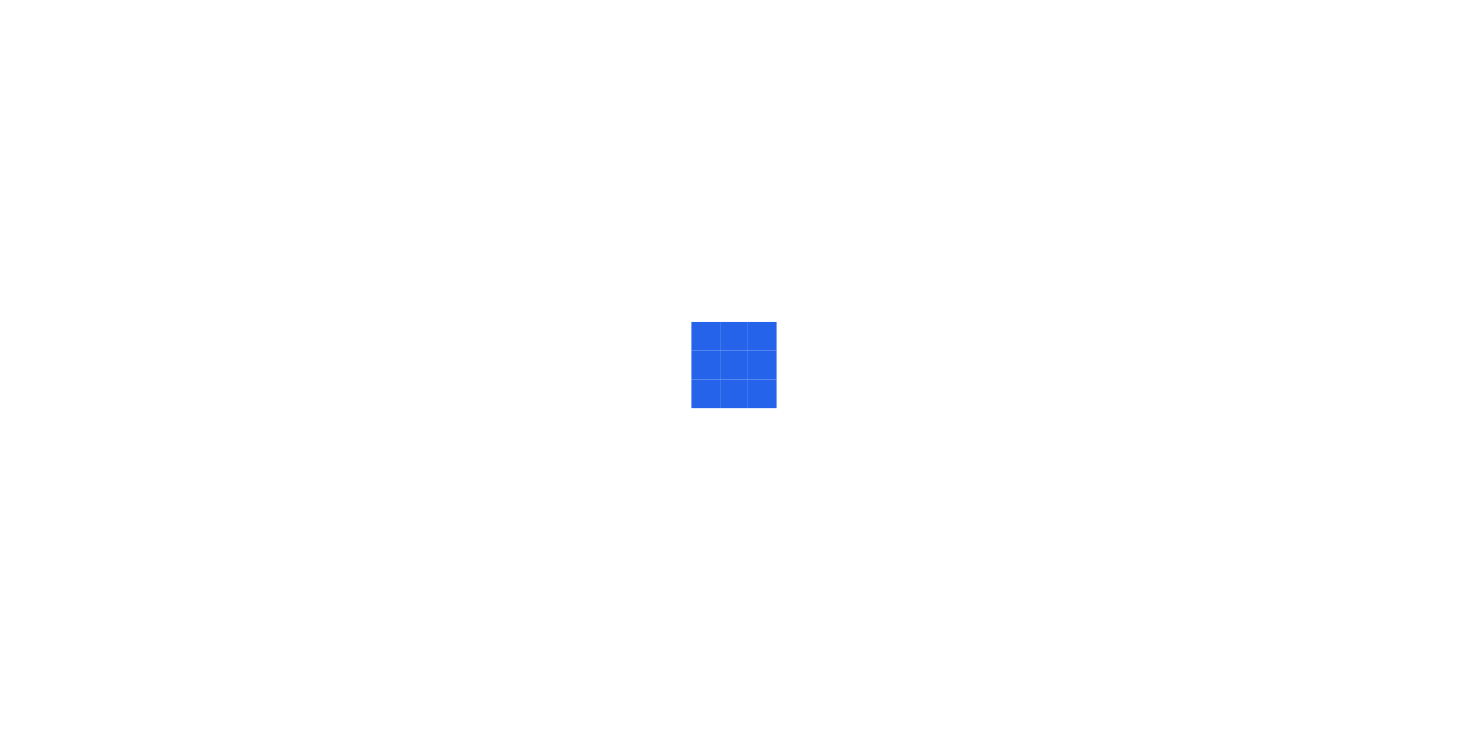 scroll, scrollTop: 0, scrollLeft: 0, axis: both 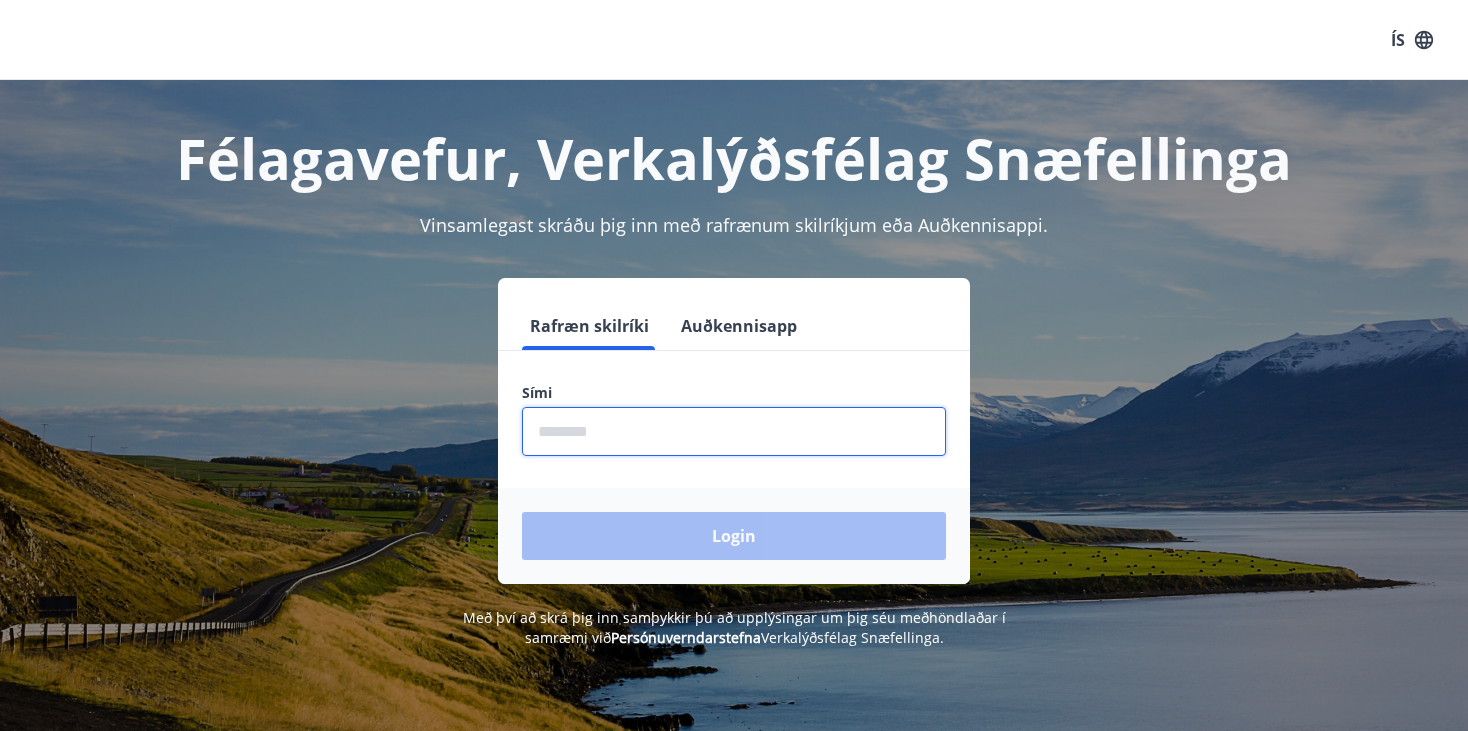 click at bounding box center (734, 431) 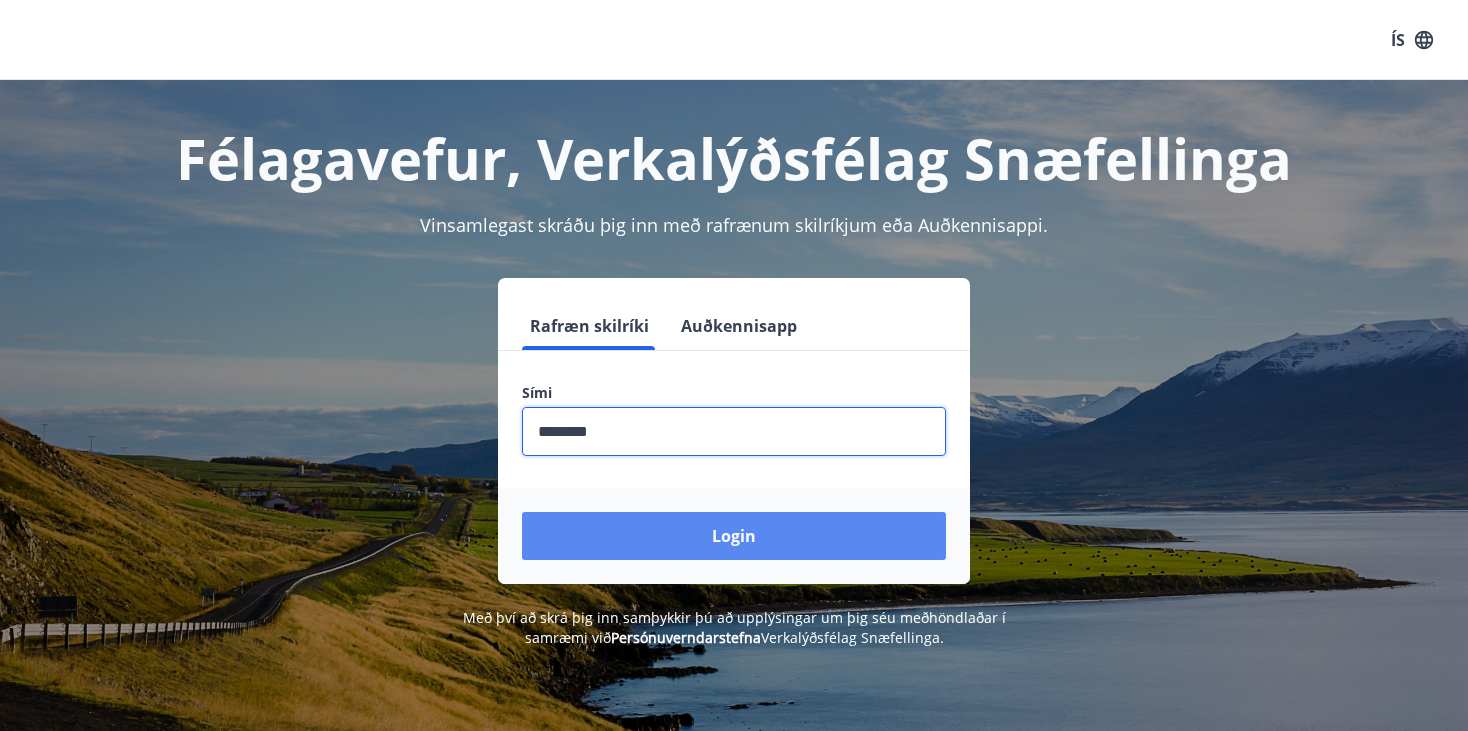 type on "********" 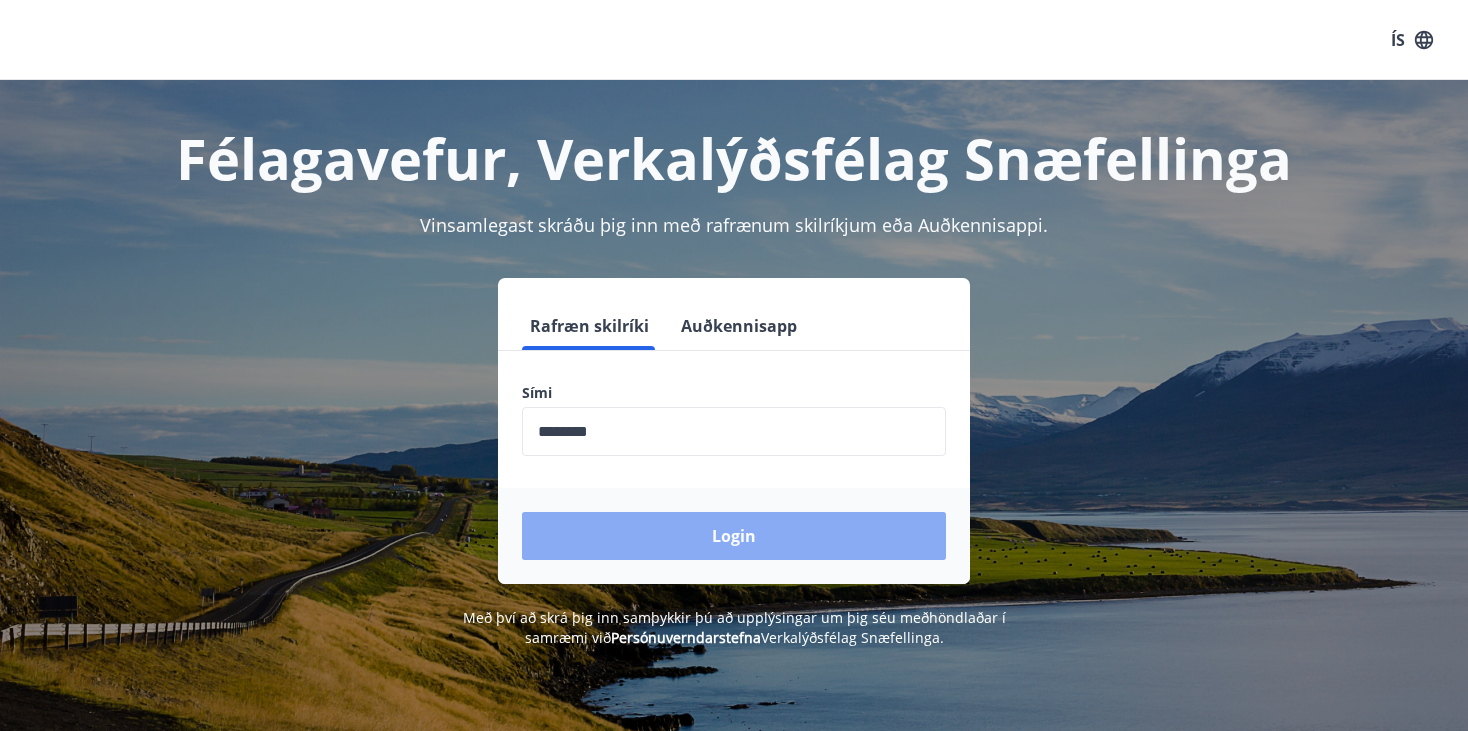 click on "Login" at bounding box center (734, 536) 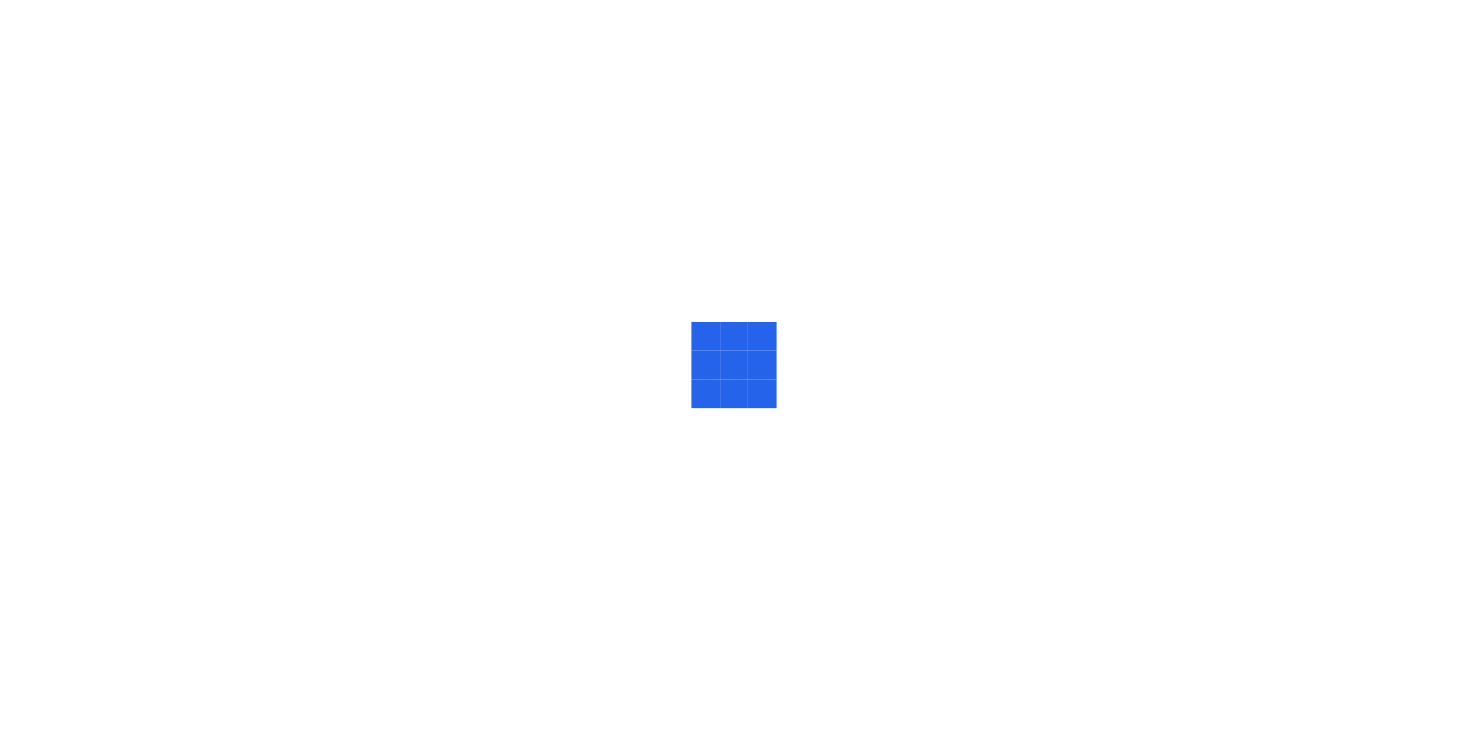 scroll, scrollTop: 0, scrollLeft: 0, axis: both 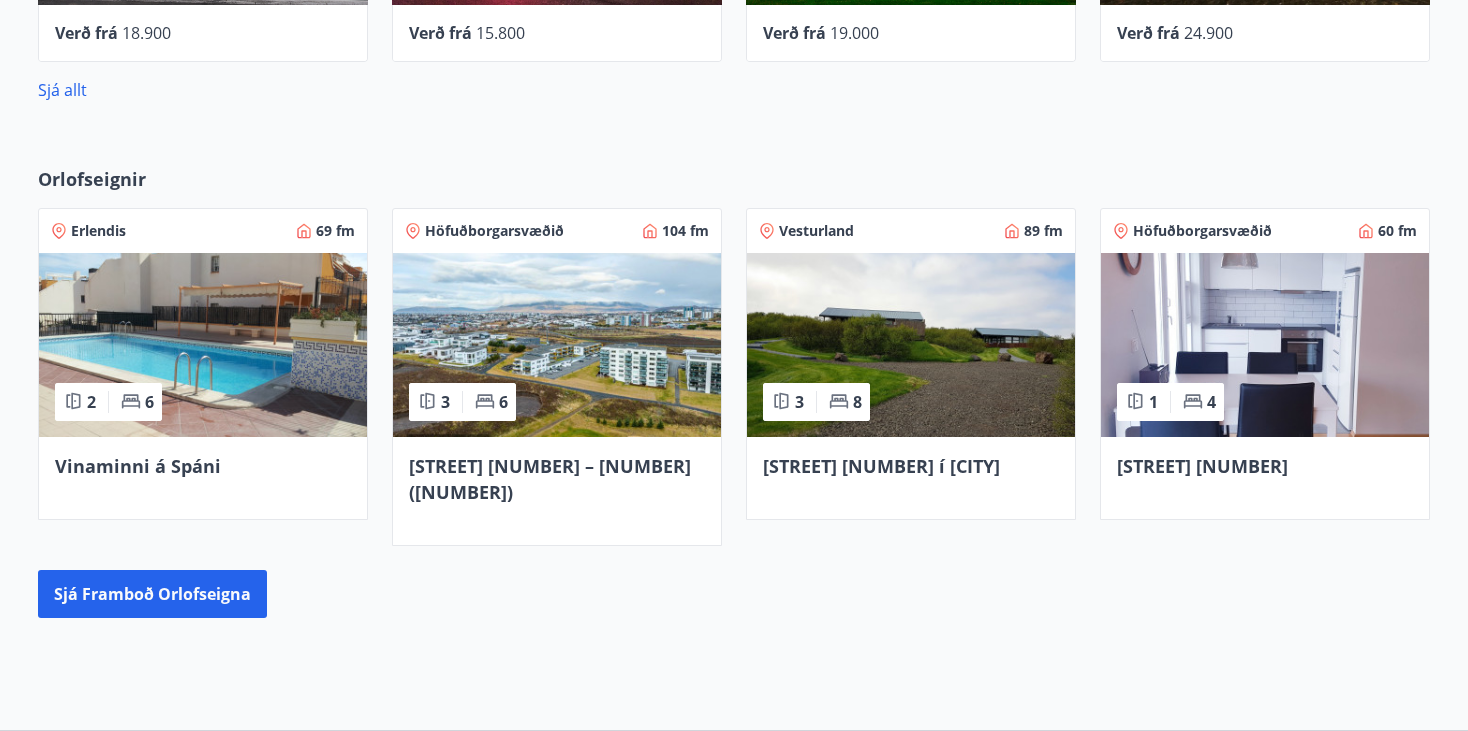 click at bounding box center (557, 345) 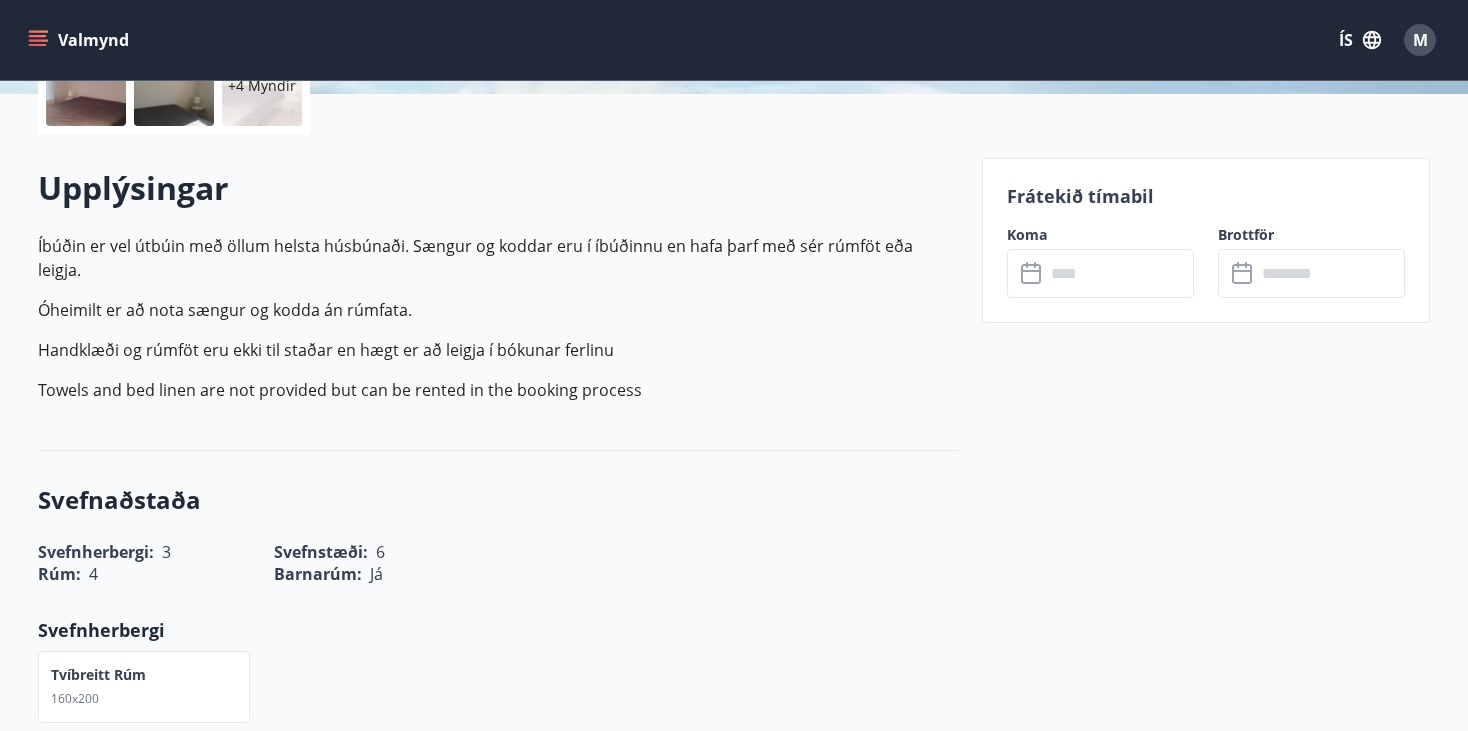 scroll, scrollTop: 520, scrollLeft: 0, axis: vertical 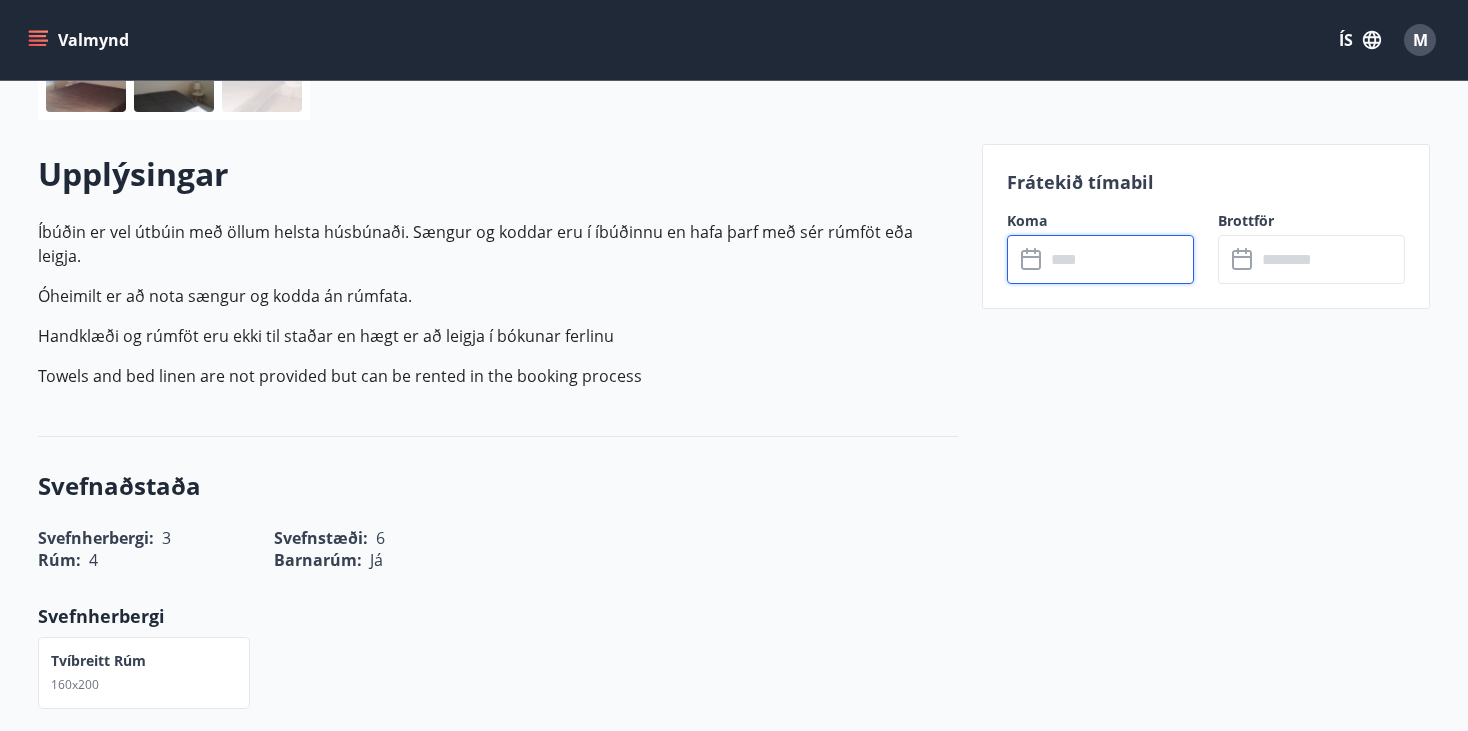 click at bounding box center [1119, 259] 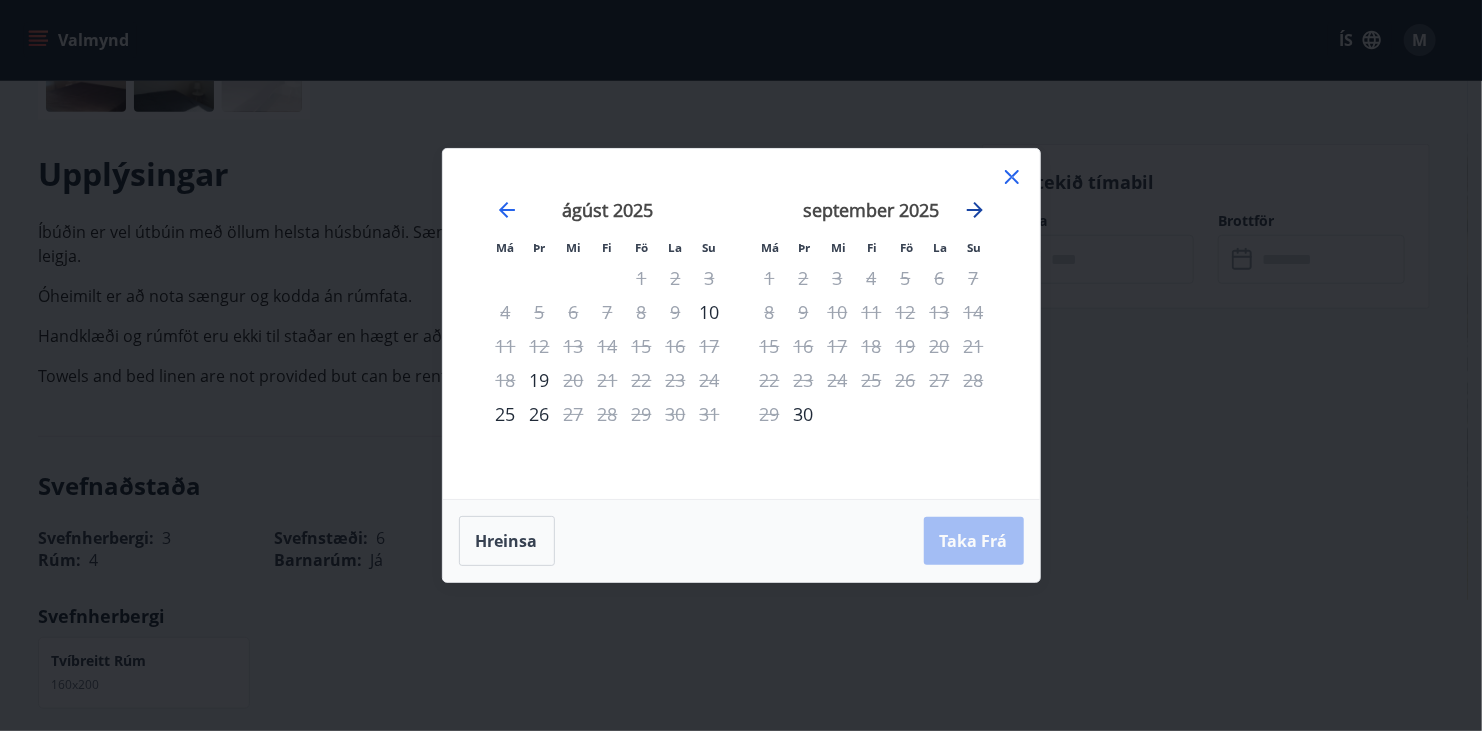 click 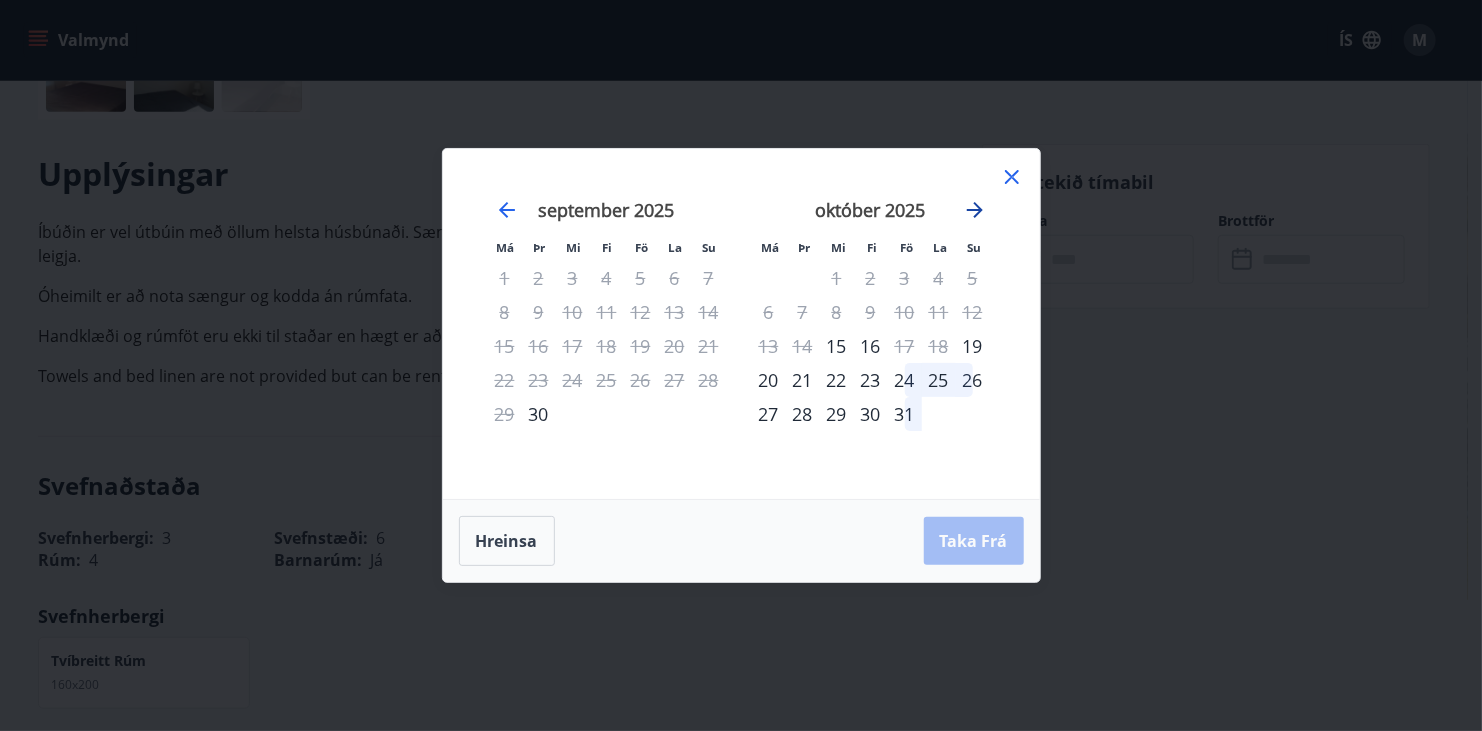 click 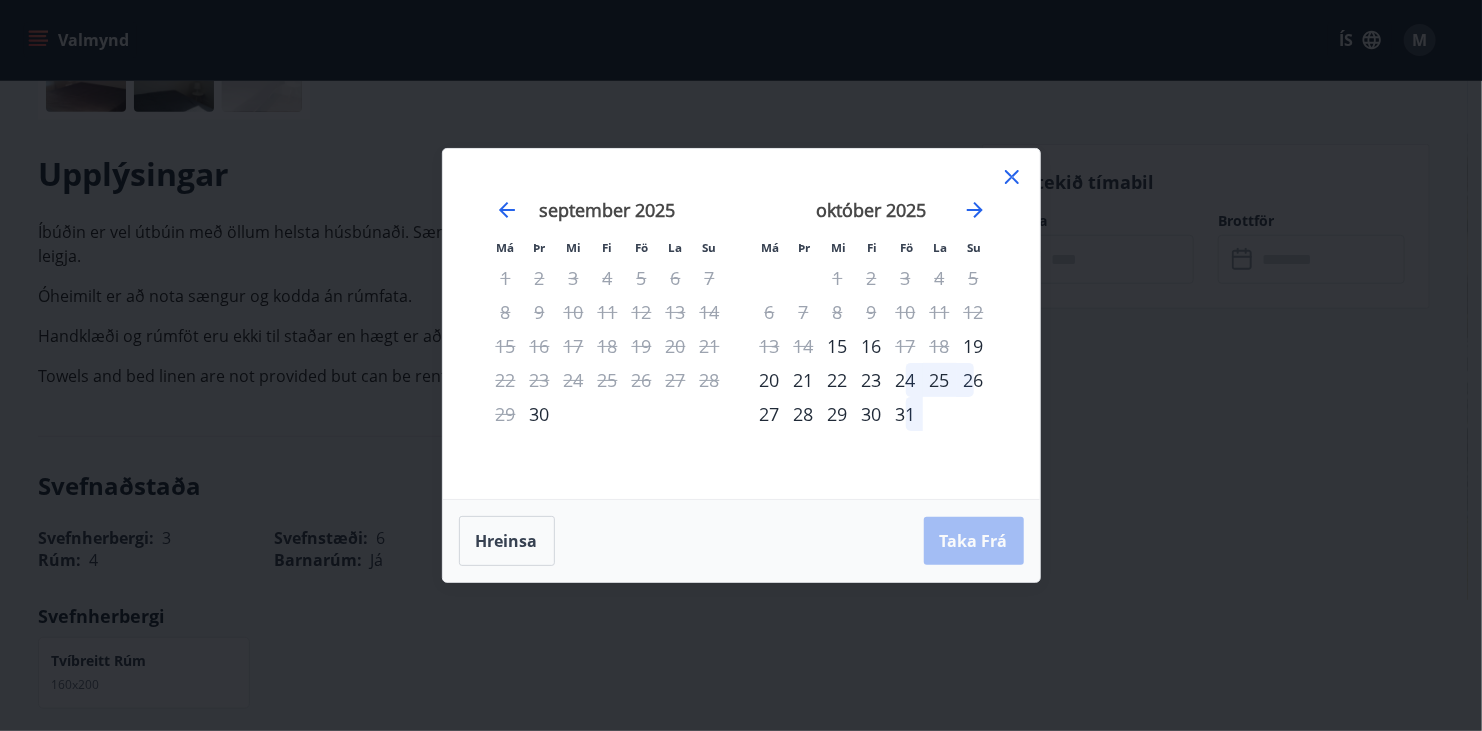 click 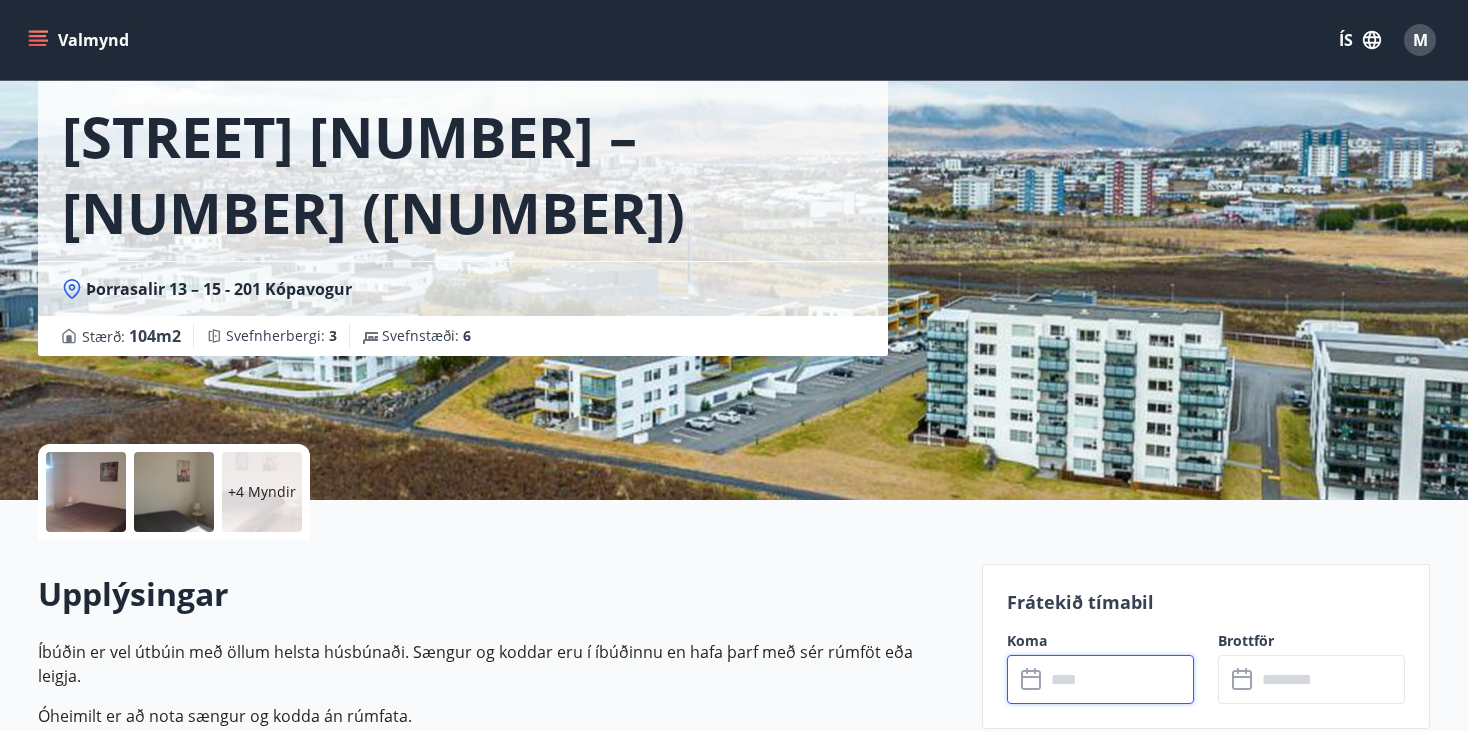 scroll, scrollTop: 0, scrollLeft: 0, axis: both 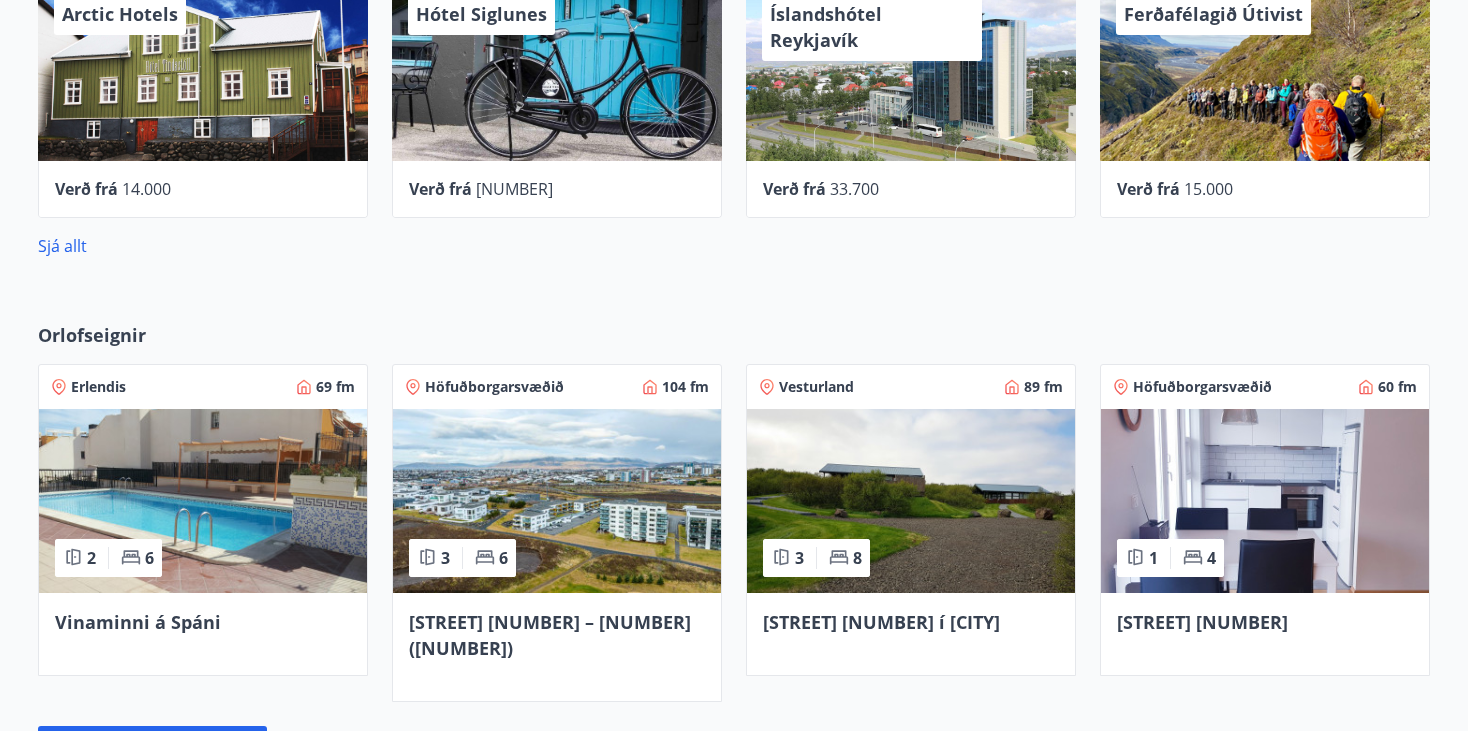 click at bounding box center (1265, 501) 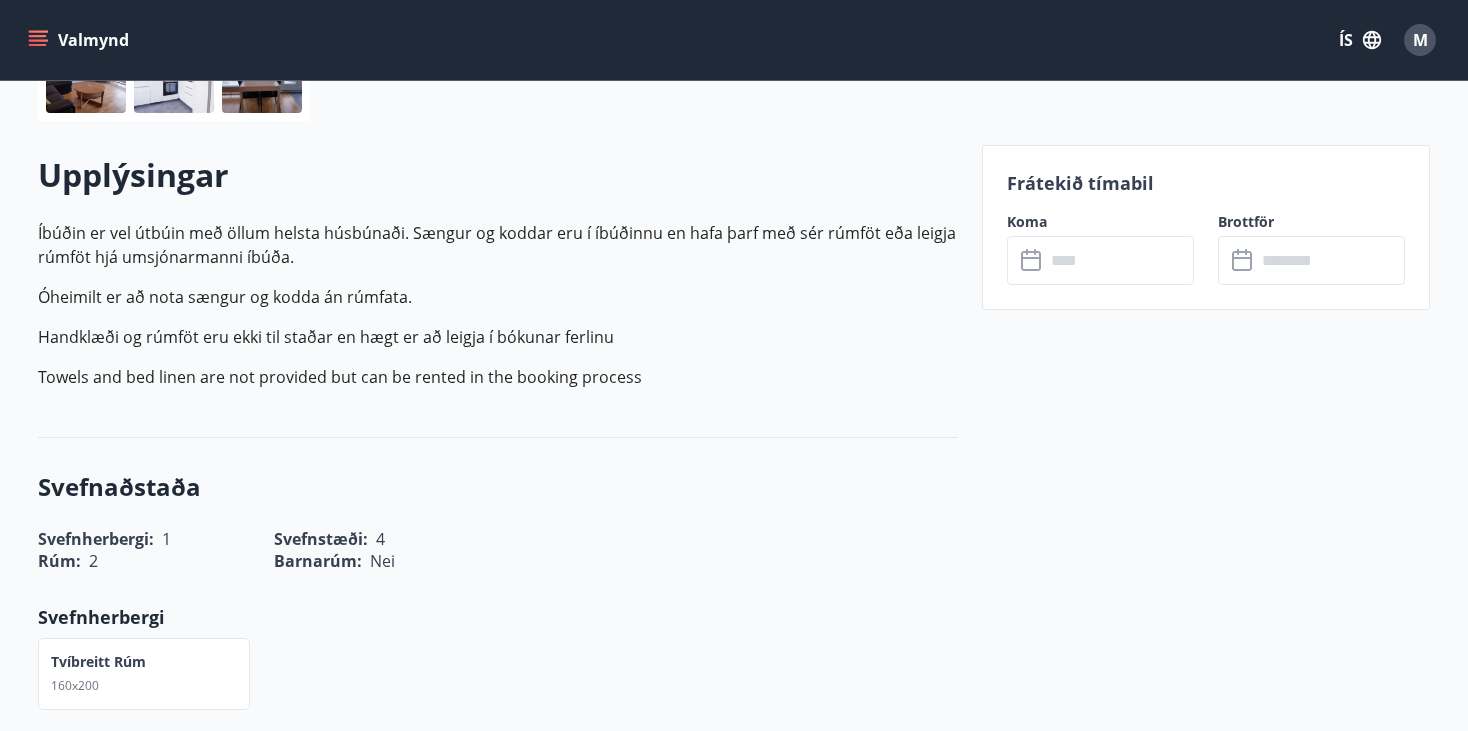 scroll, scrollTop: 520, scrollLeft: 0, axis: vertical 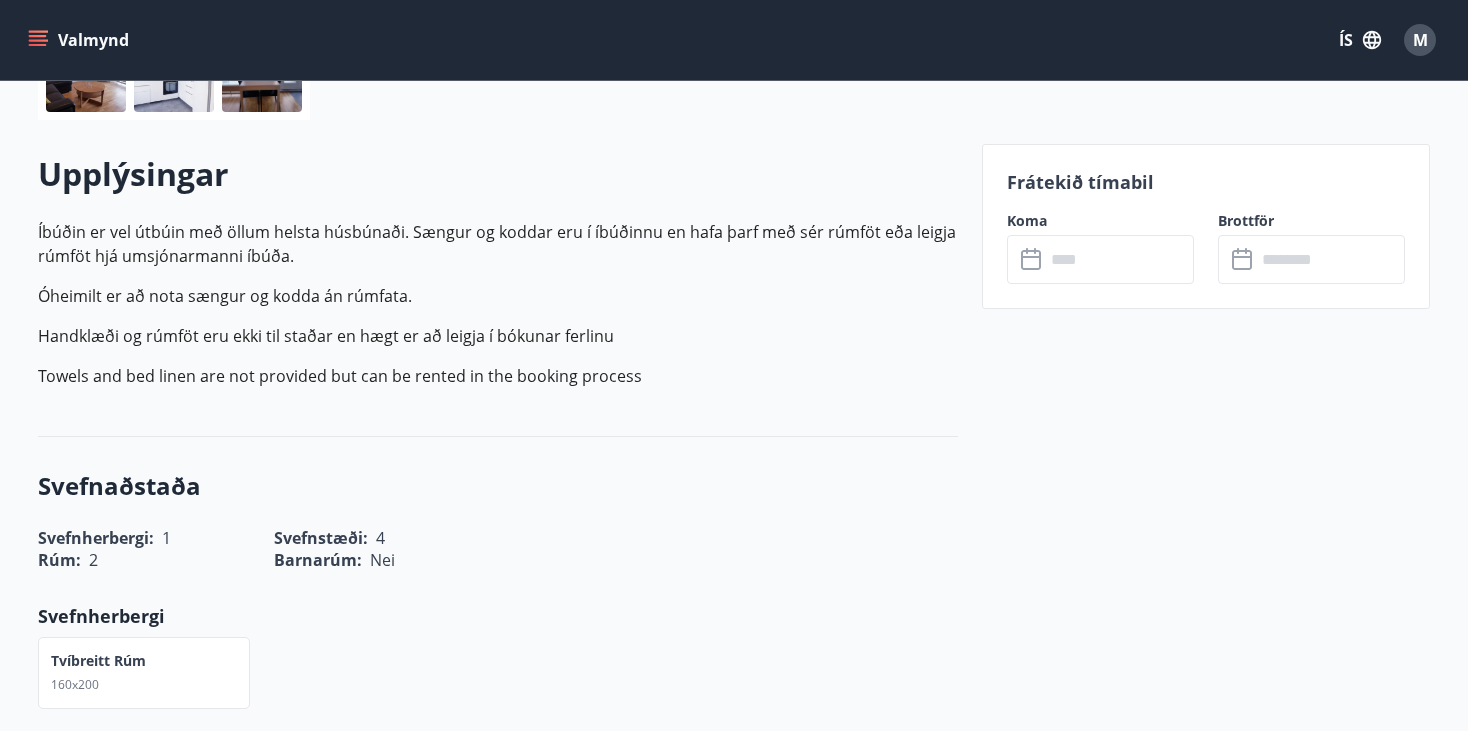 click at bounding box center [1119, 259] 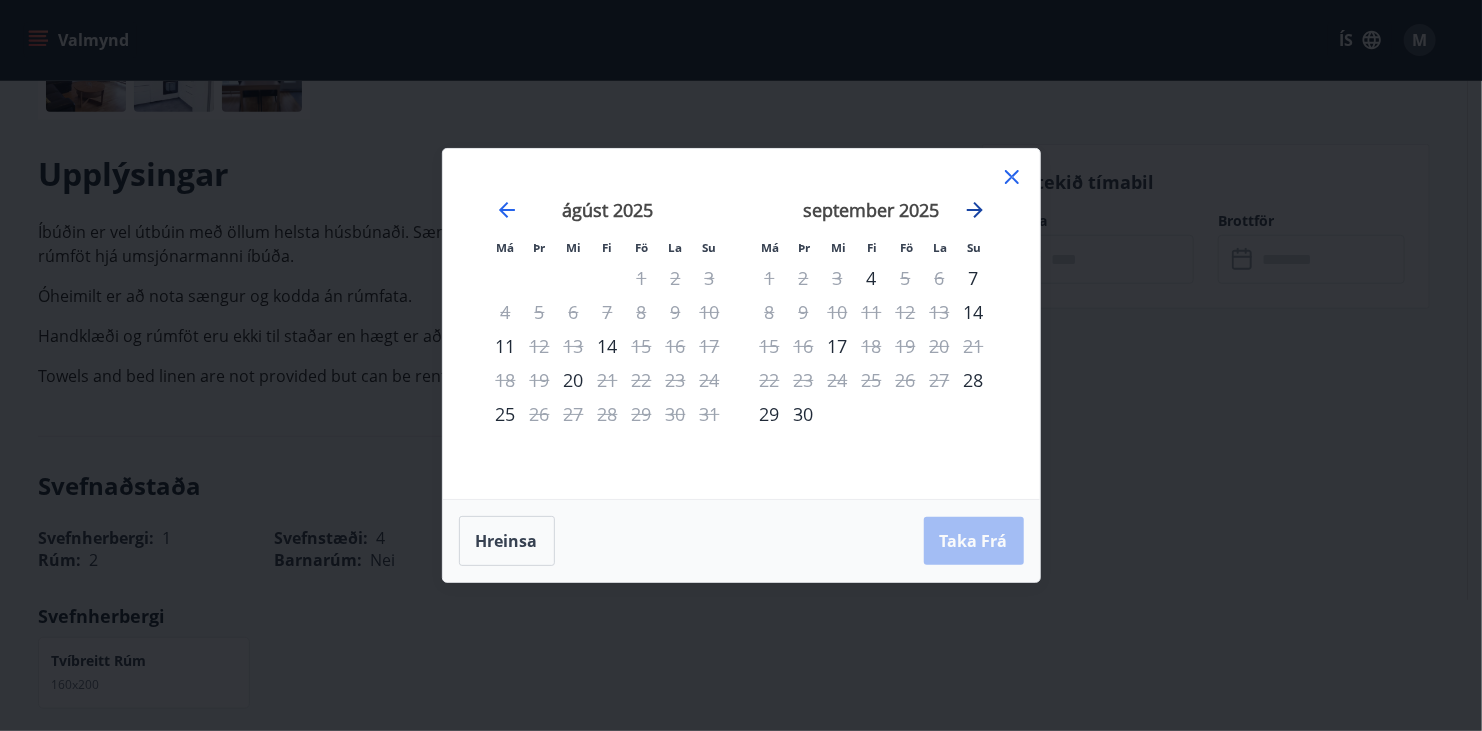 click 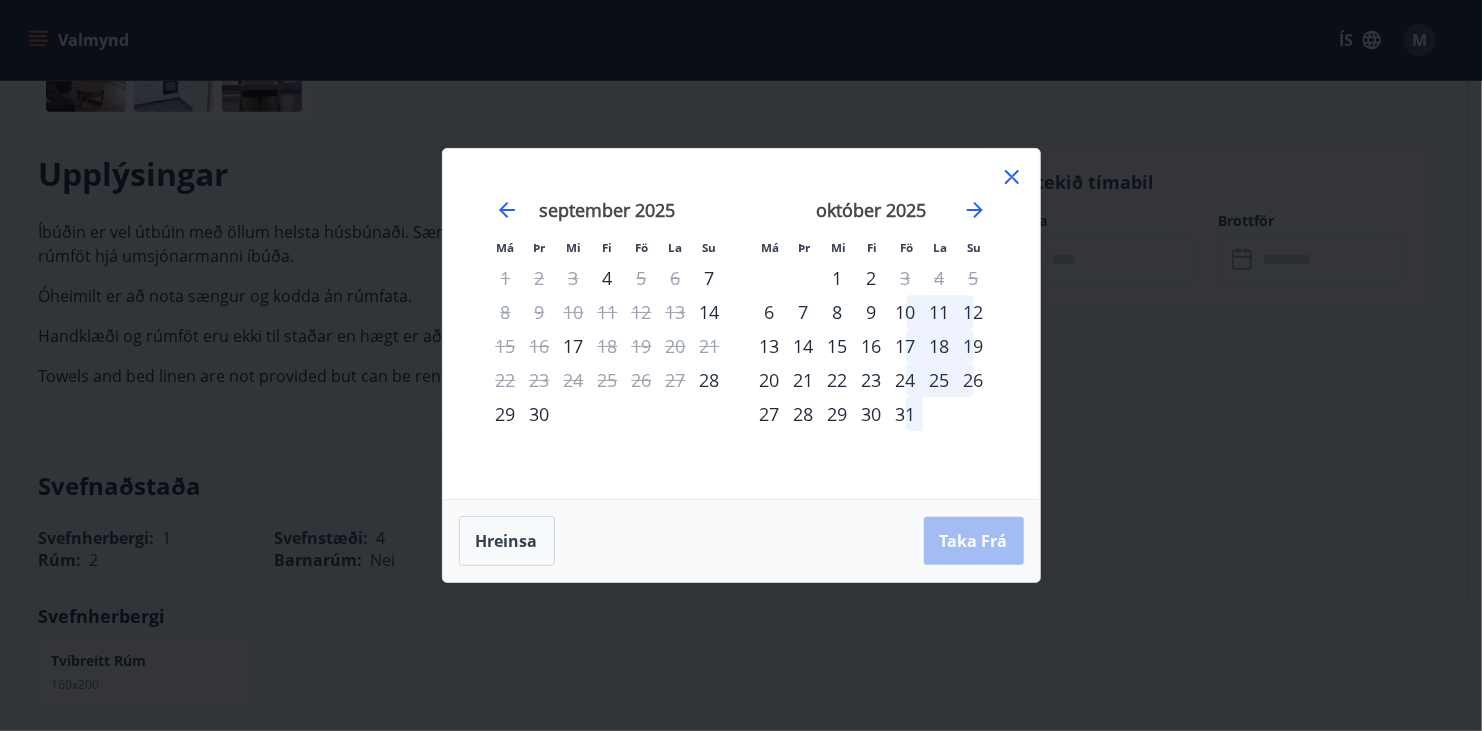 click 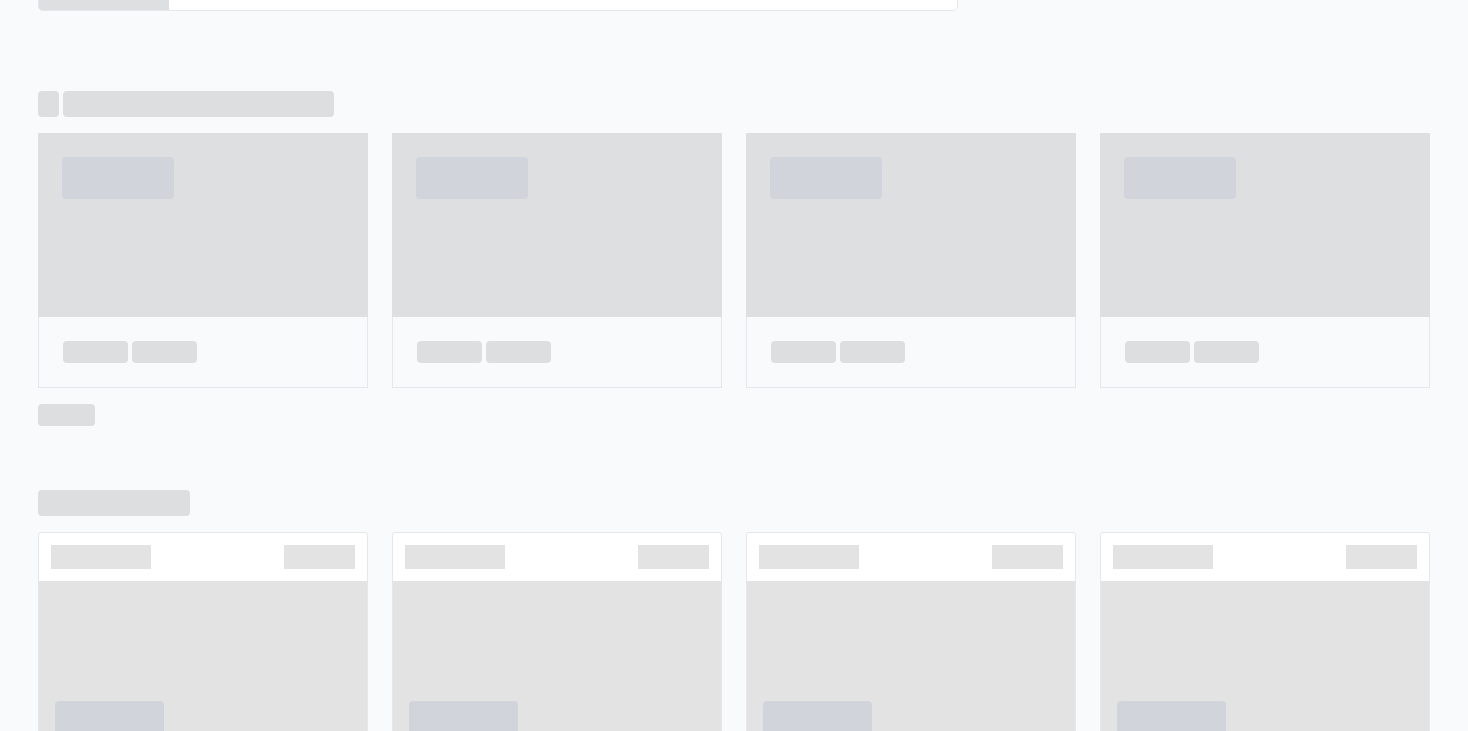 scroll, scrollTop: 1240, scrollLeft: 0, axis: vertical 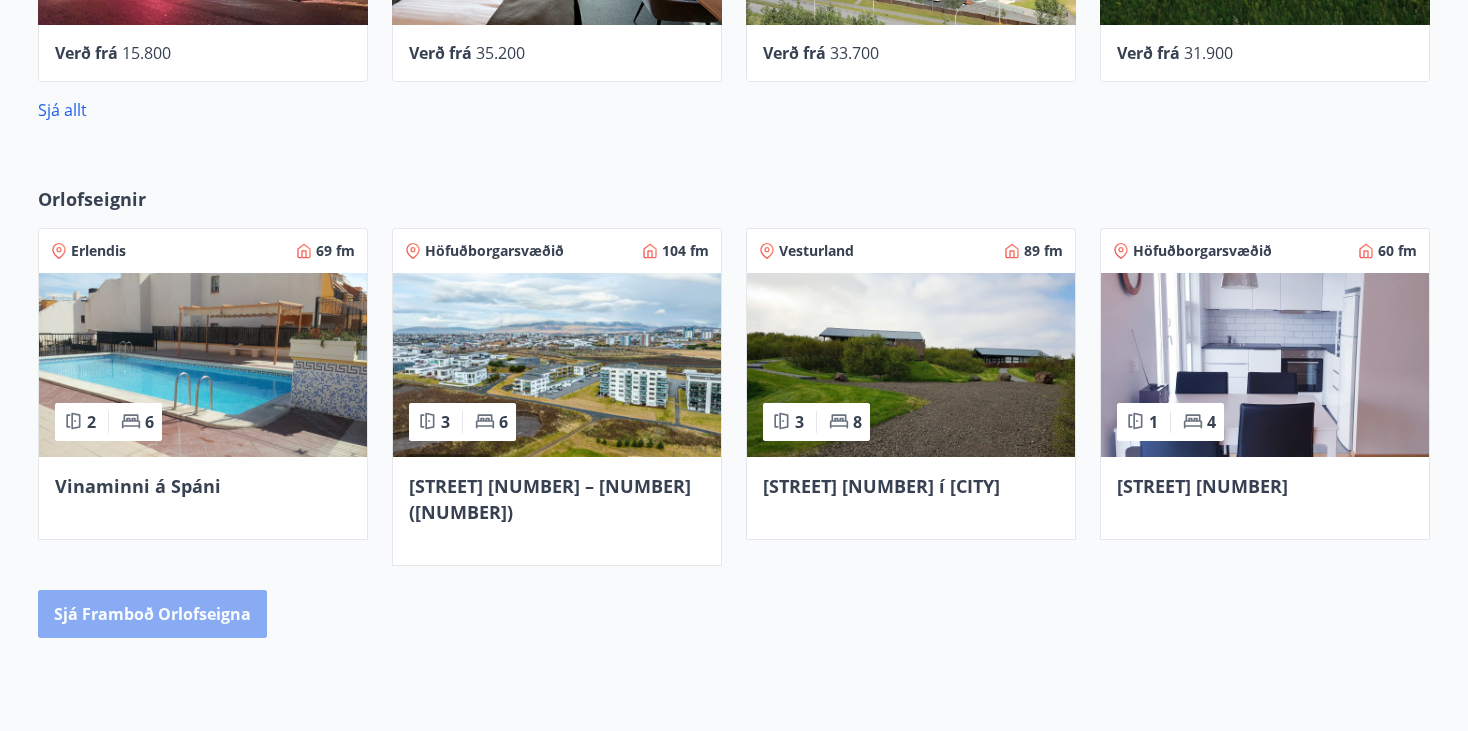 click on "Sjá framboð orlofseigna" at bounding box center (152, 614) 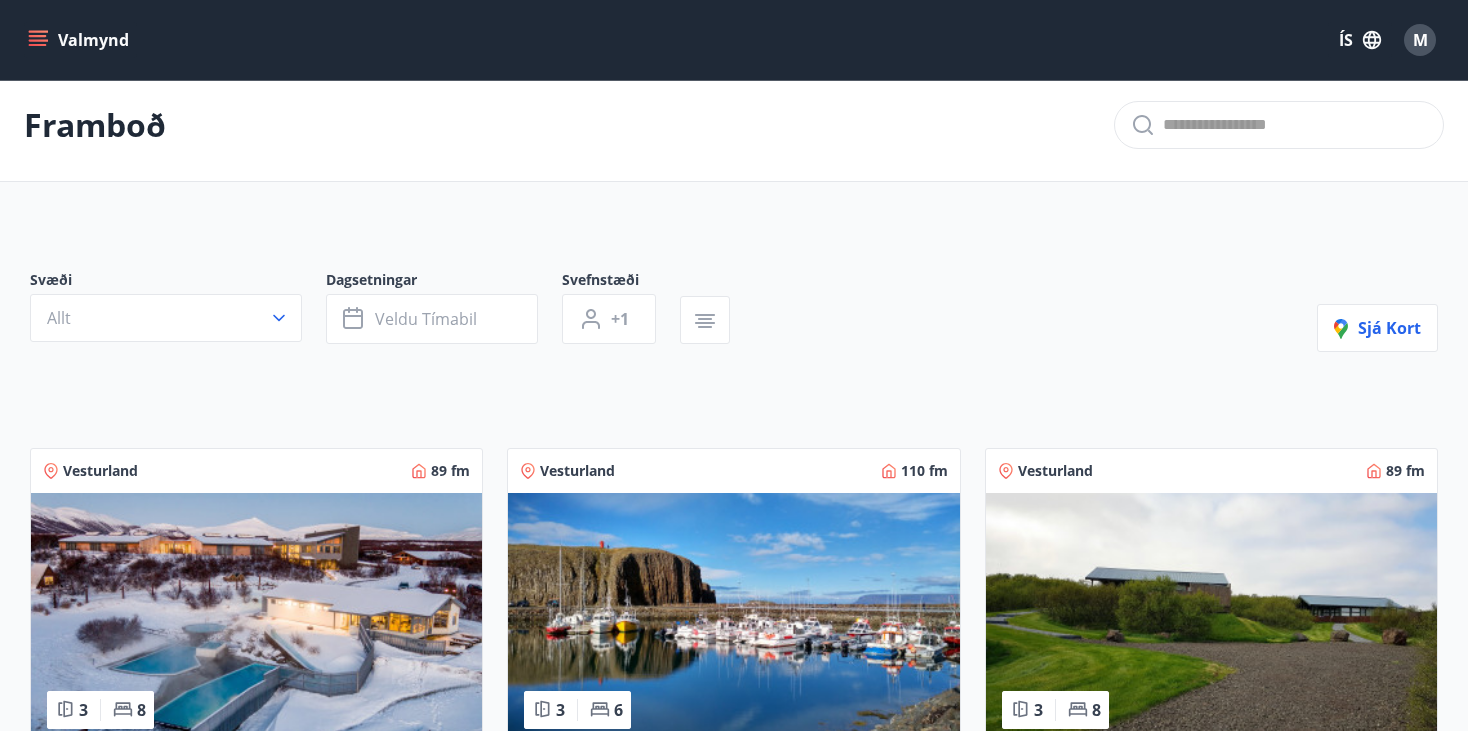 scroll, scrollTop: 0, scrollLeft: 0, axis: both 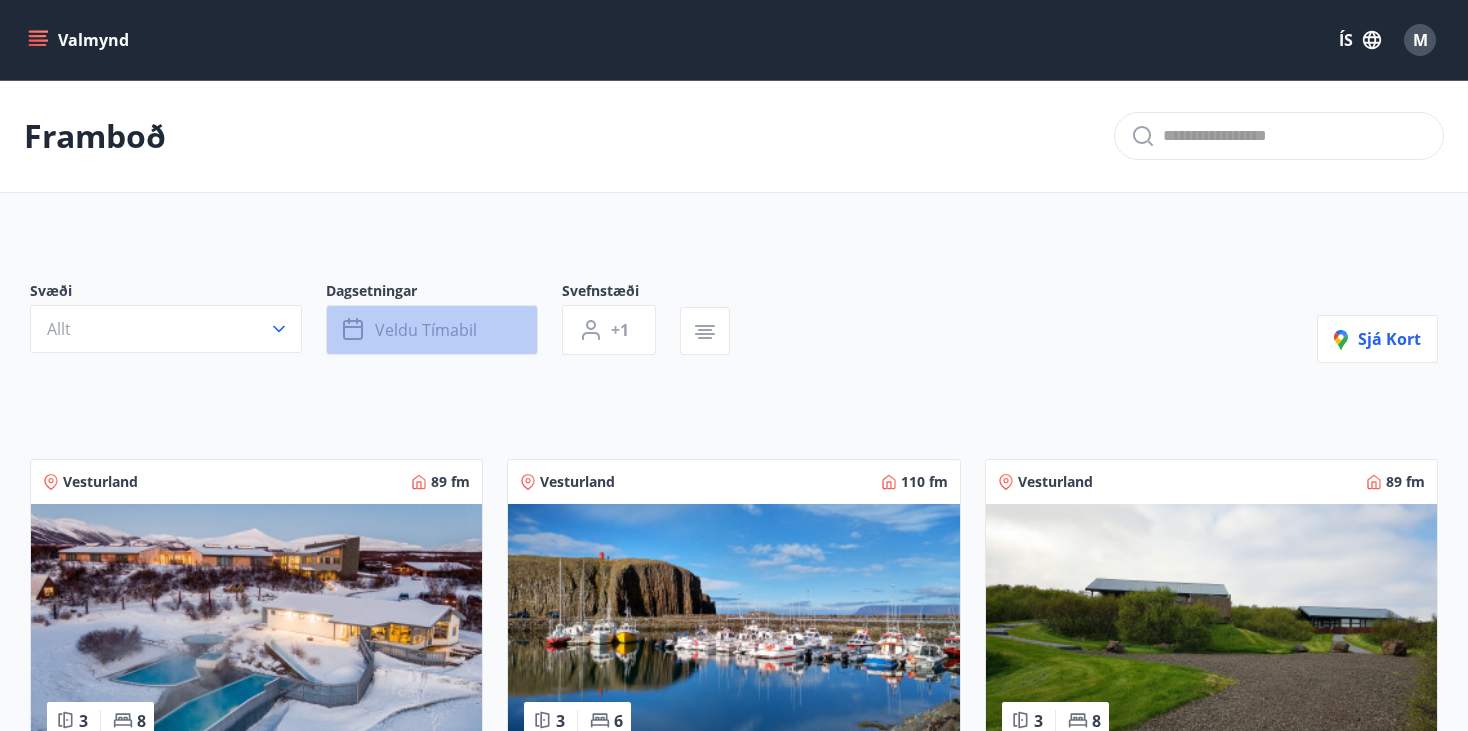 click on "Veldu tímabil" at bounding box center [426, 330] 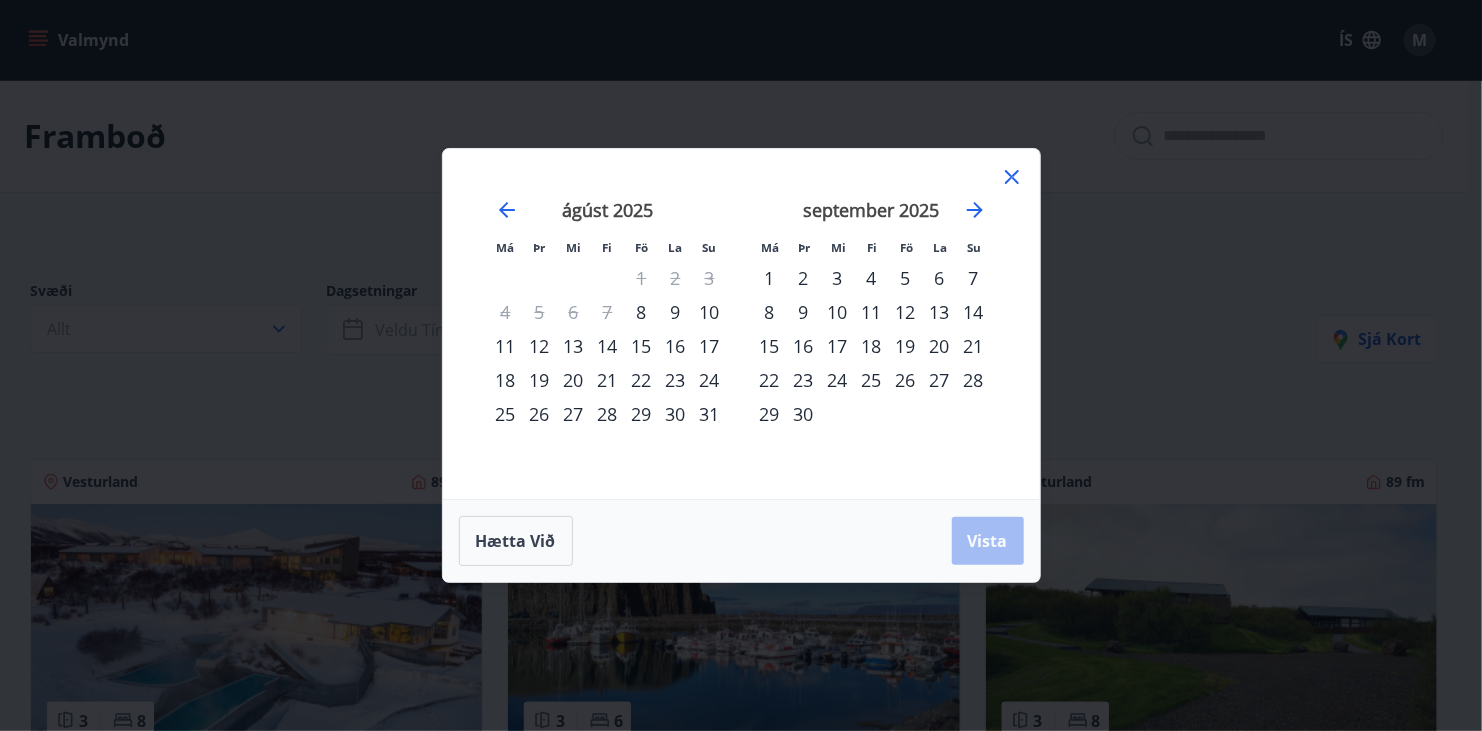 click on "29" at bounding box center [770, 414] 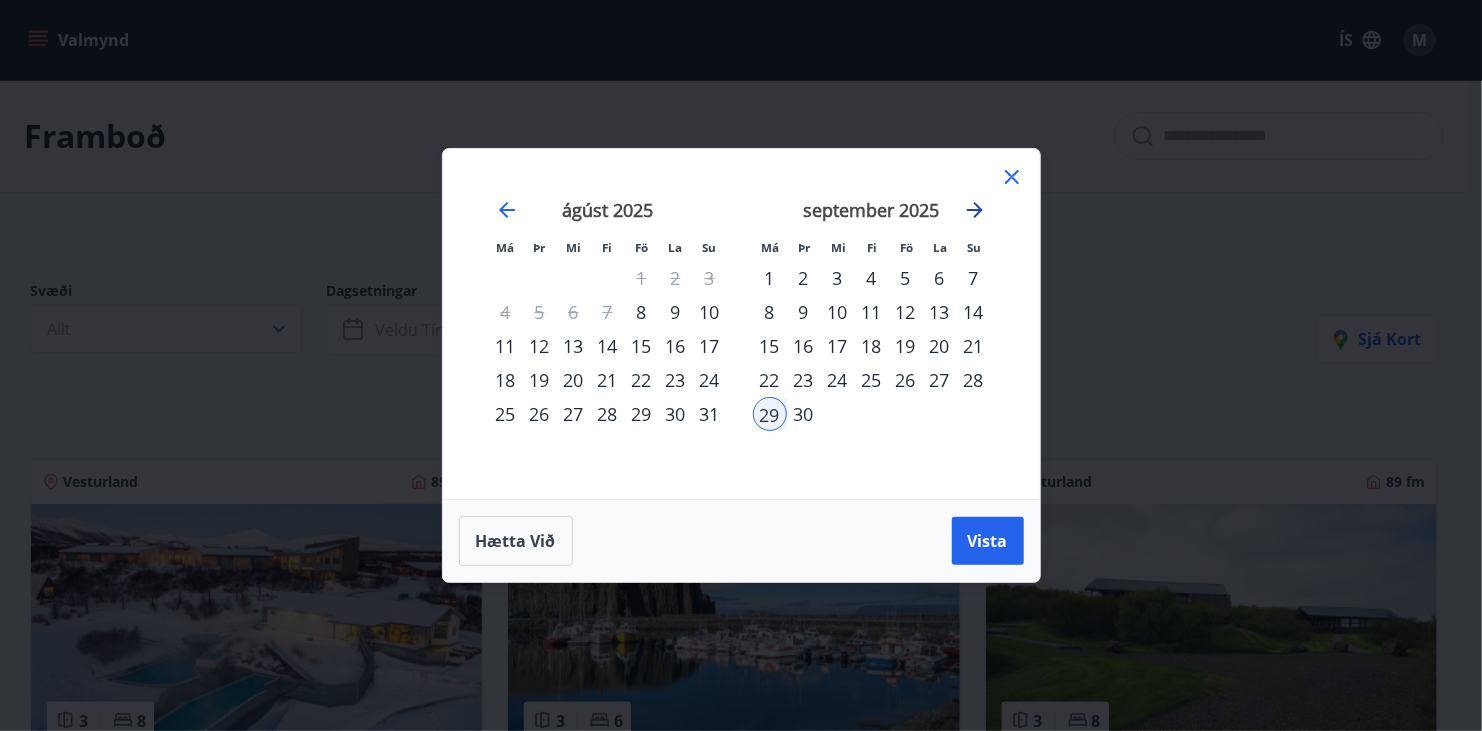 click 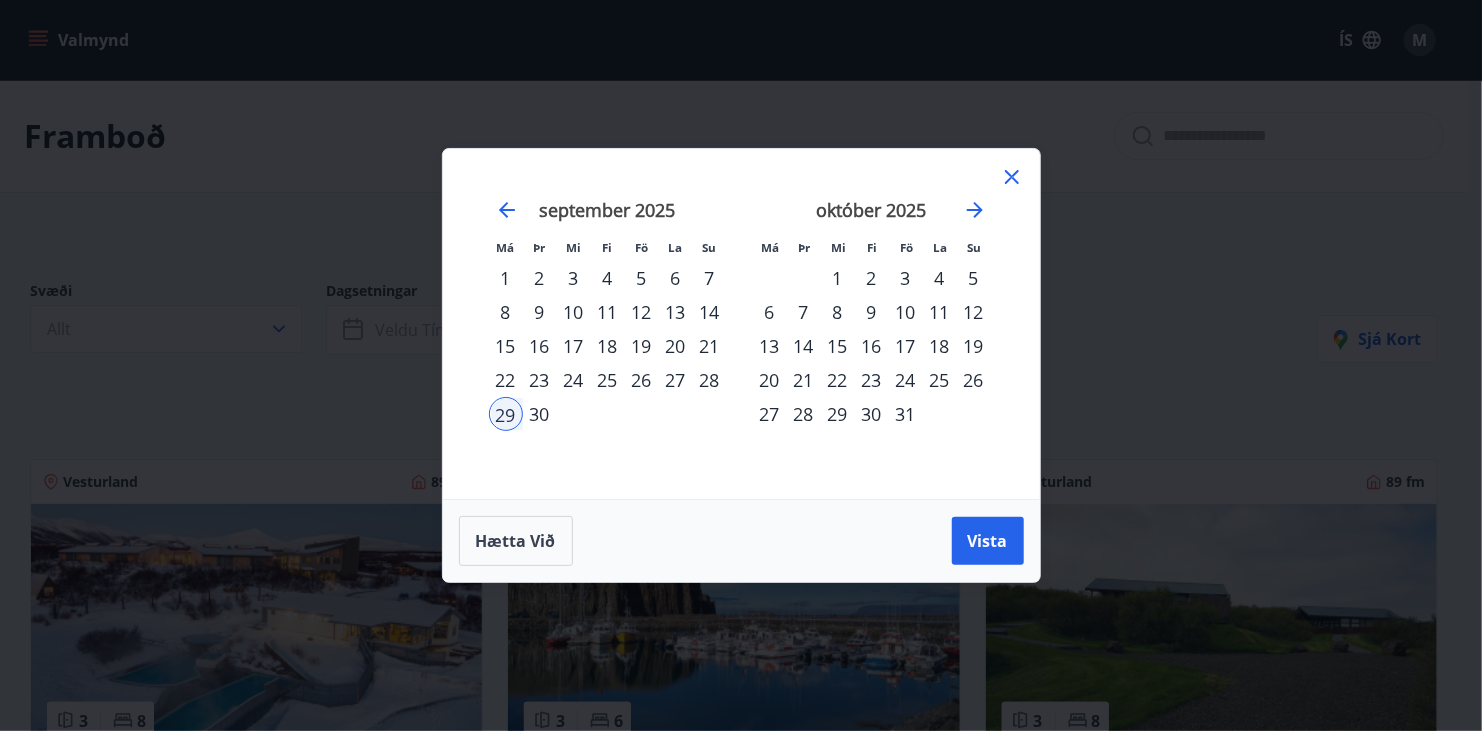 click on "10" at bounding box center [906, 312] 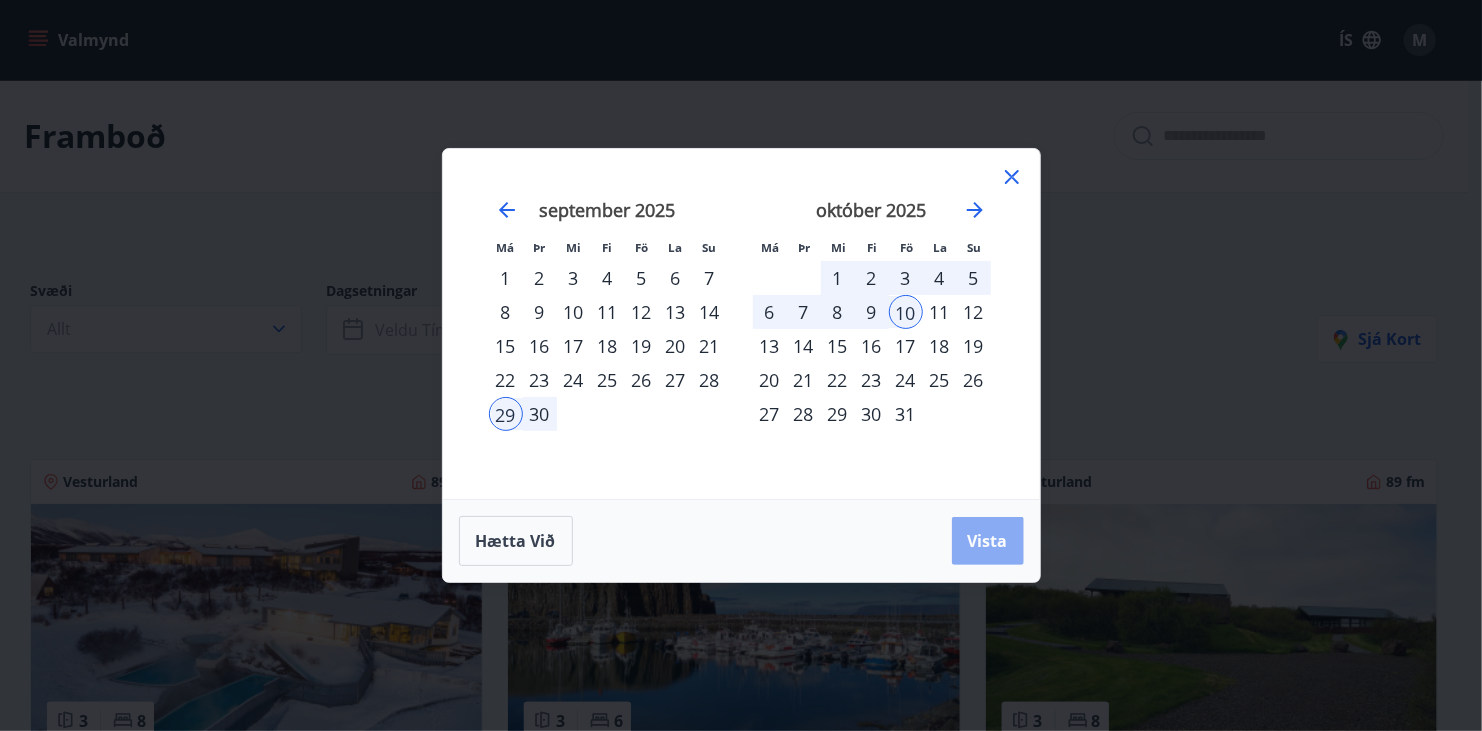 click on "Vista" at bounding box center (988, 541) 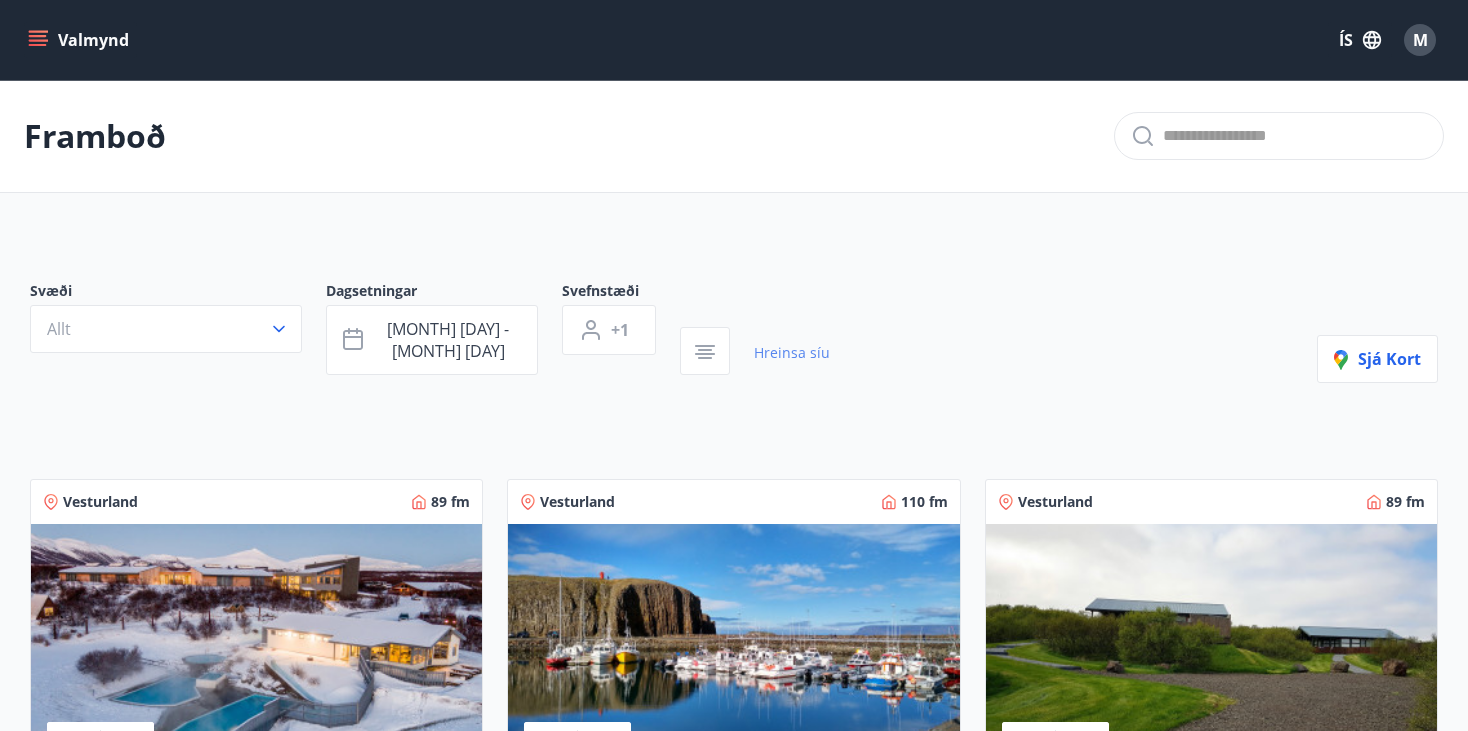 click on "Hreinsa síu" at bounding box center (792, 353) 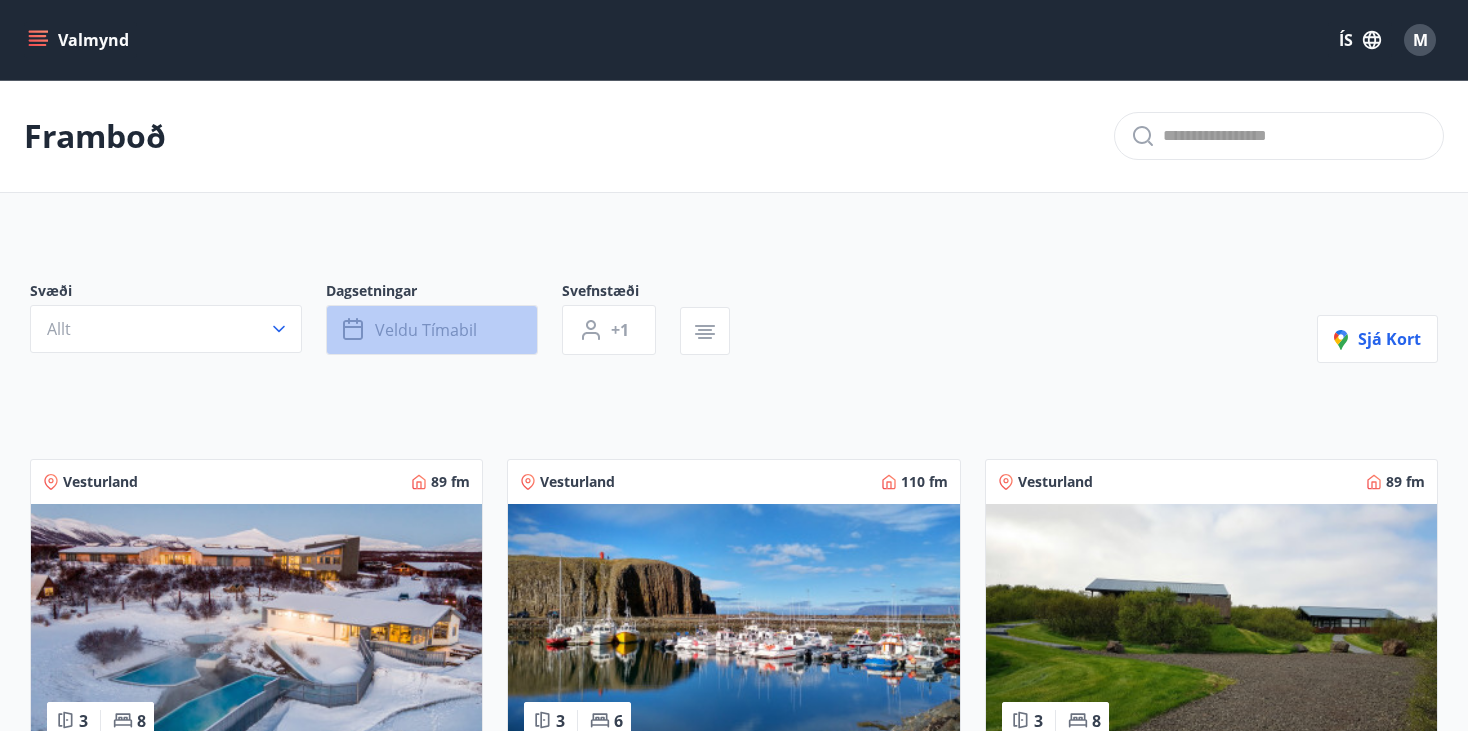 click on "Veldu tímabil" at bounding box center [432, 330] 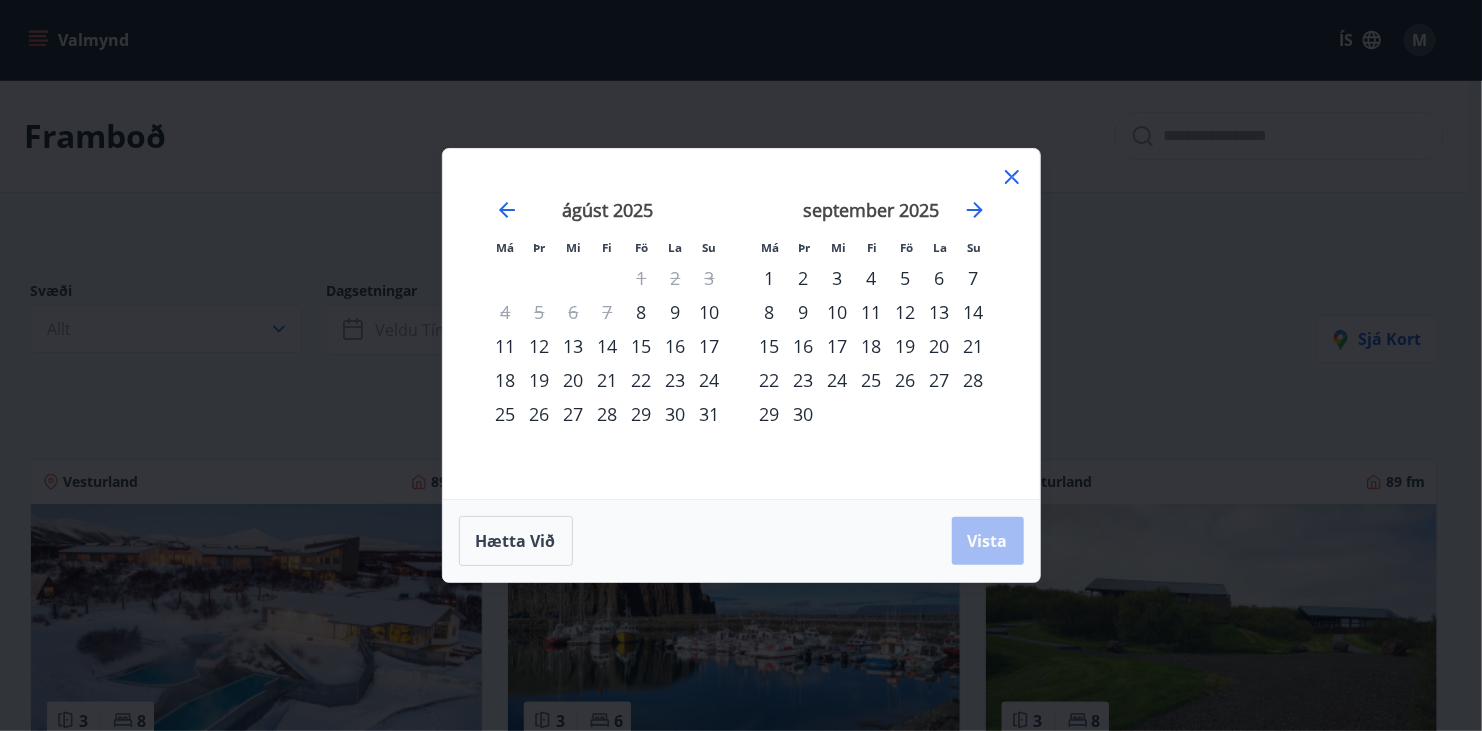 click on "29" at bounding box center (770, 414) 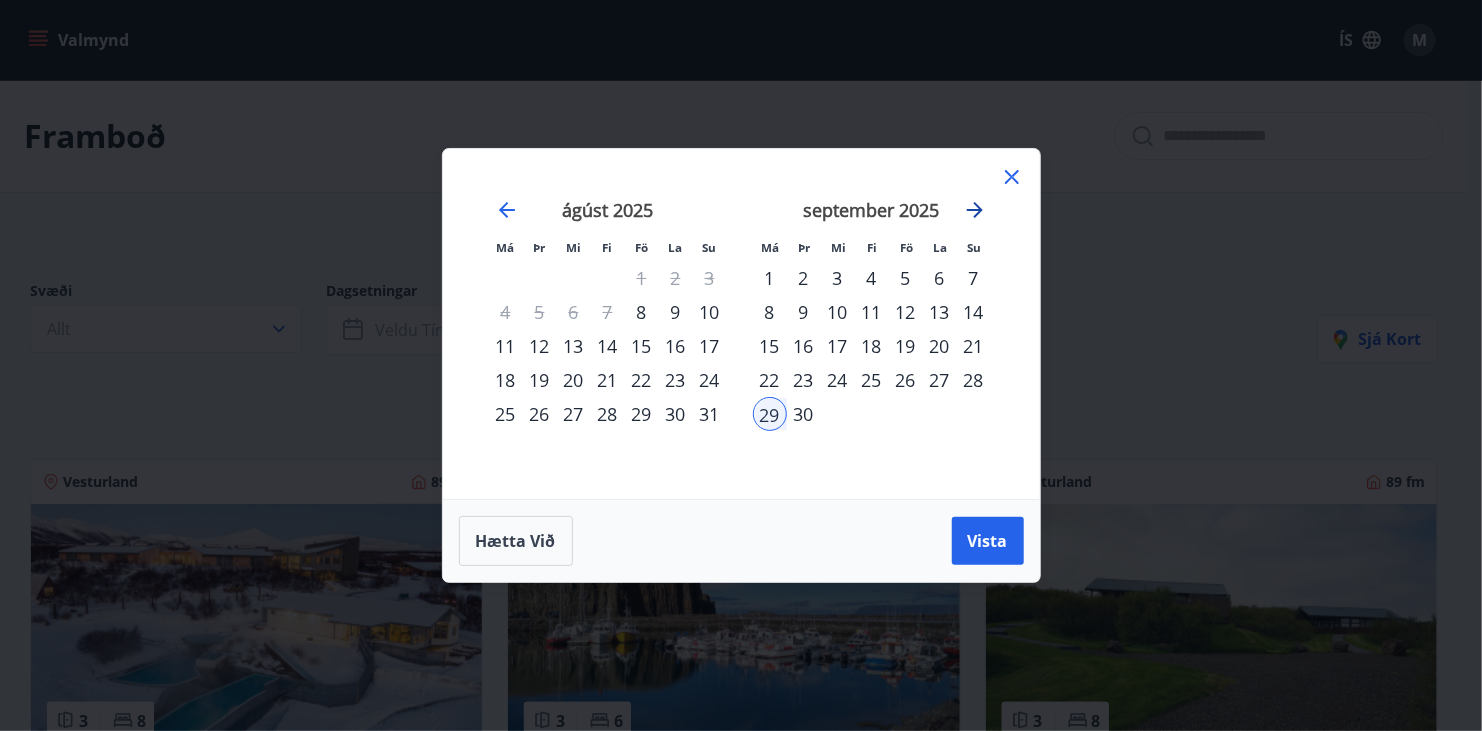 click 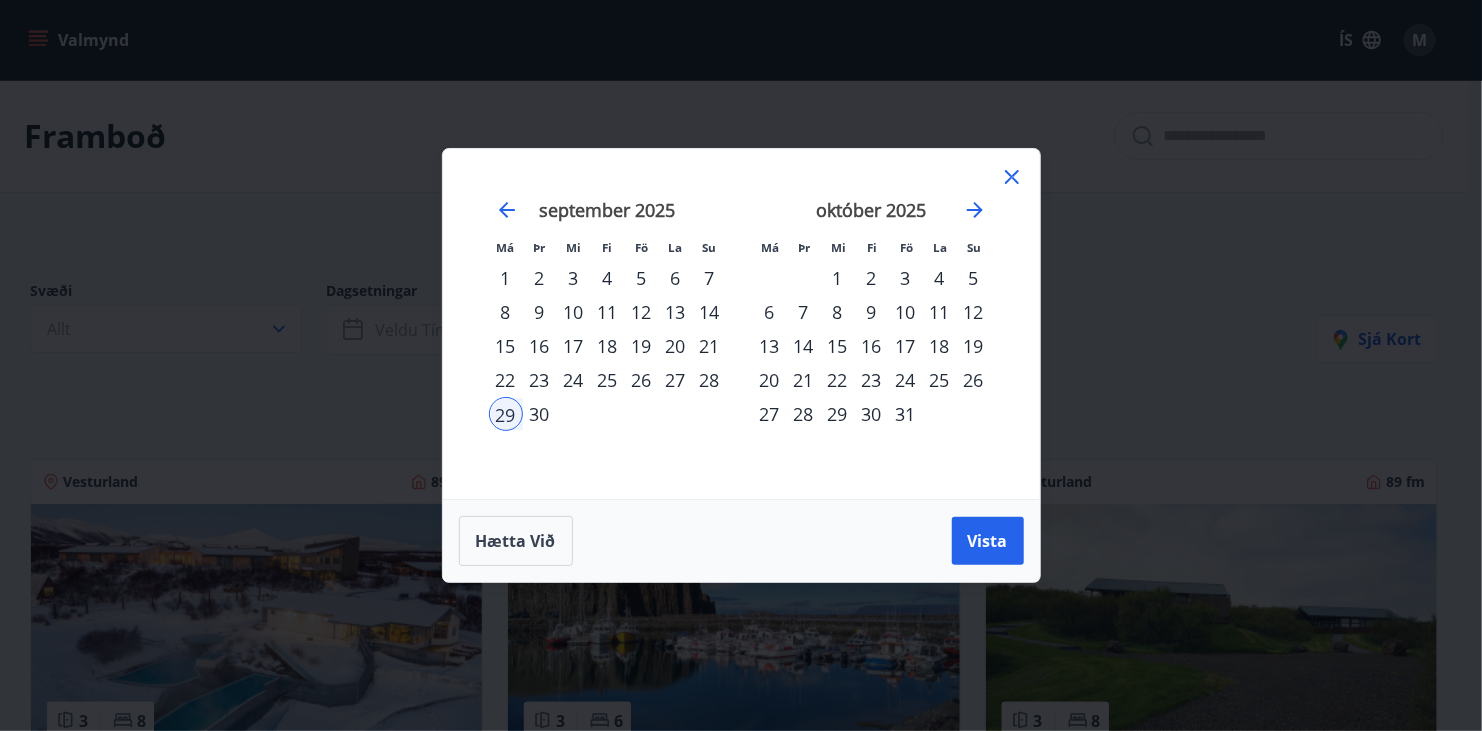 click on "10" at bounding box center (906, 312) 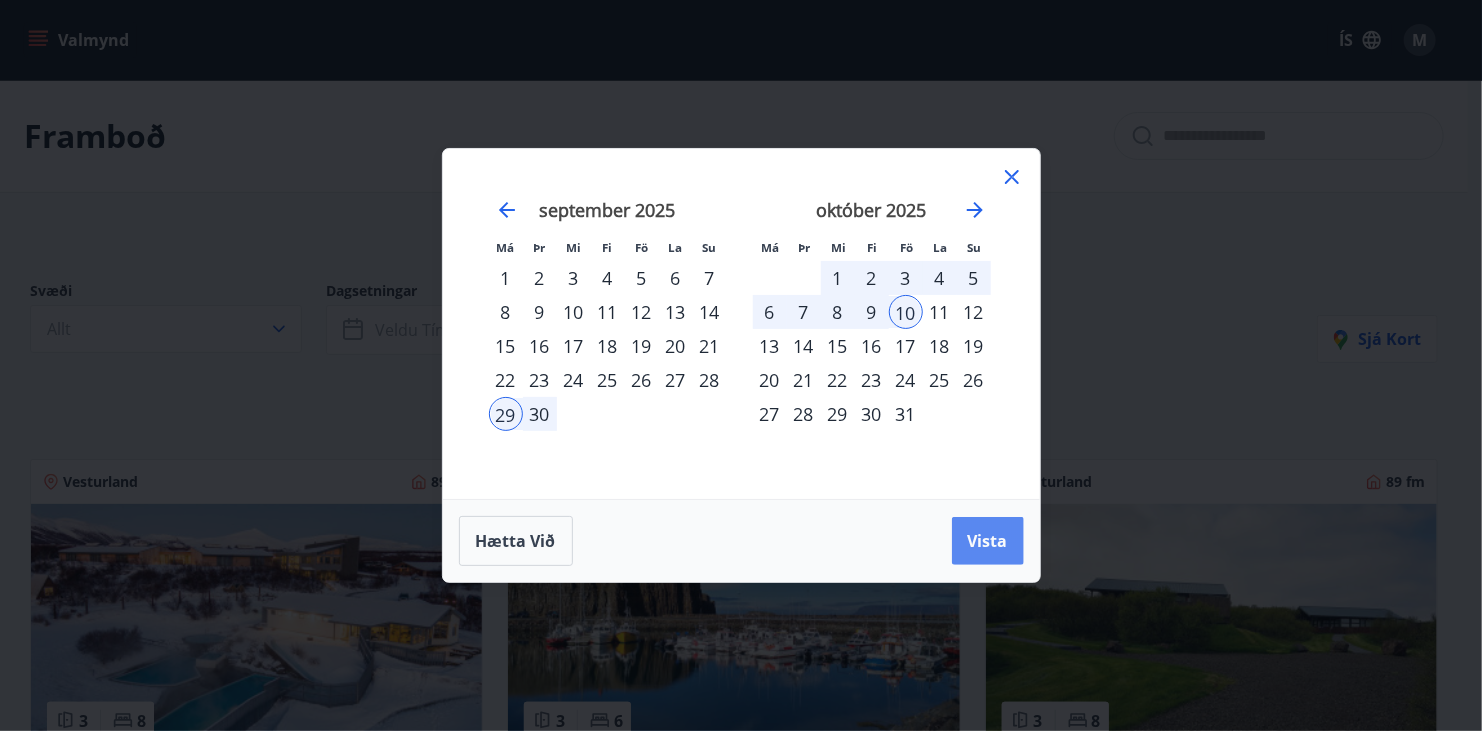 click on "Vista" at bounding box center [988, 541] 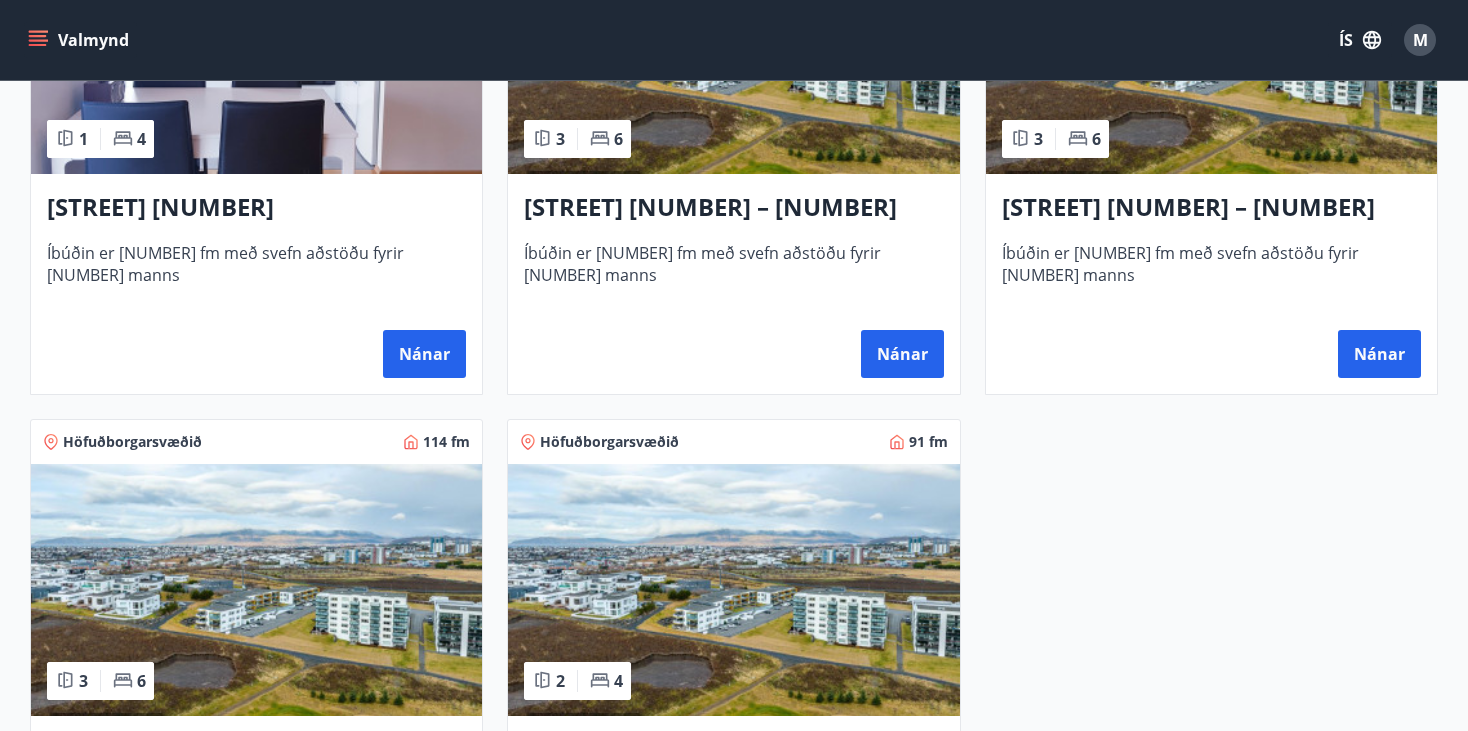 scroll, scrollTop: 1160, scrollLeft: 0, axis: vertical 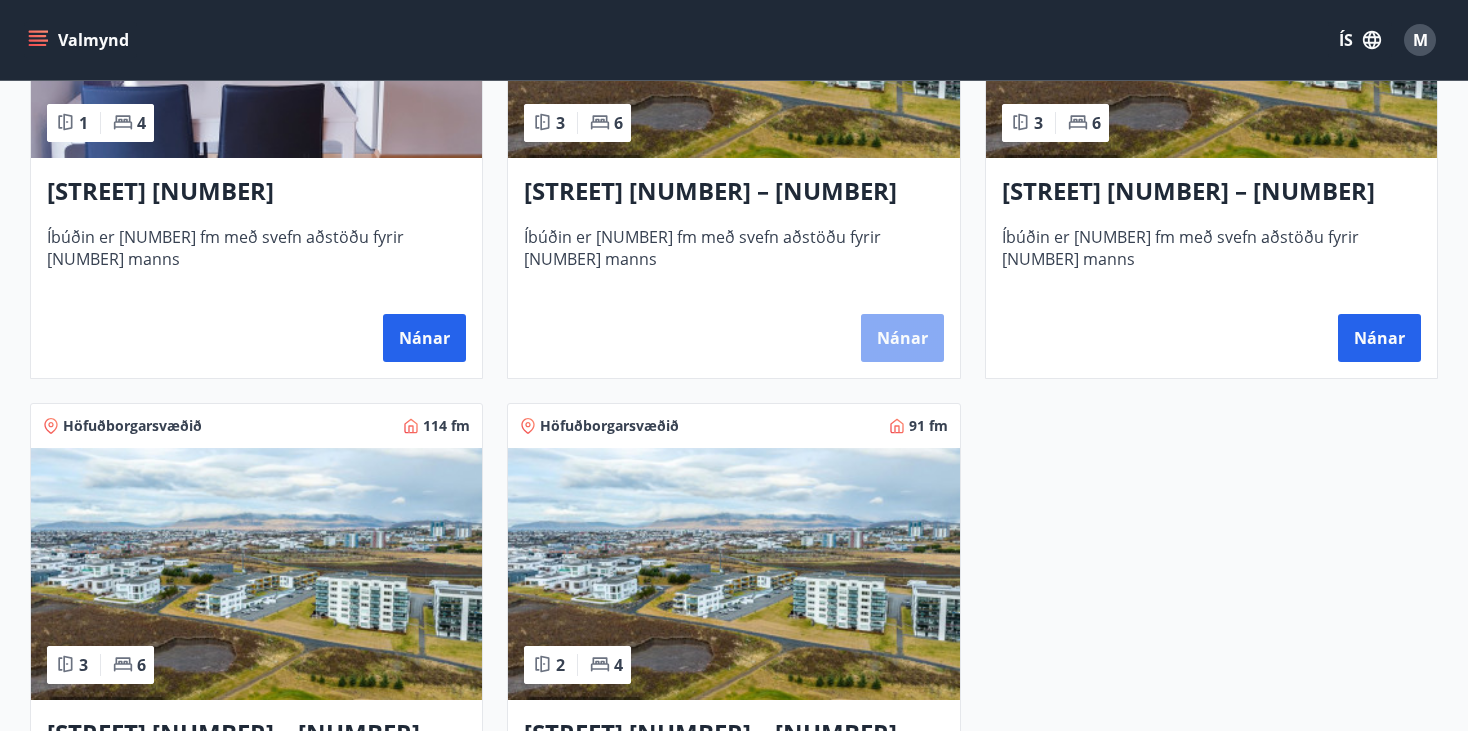 click on "Nánar" at bounding box center [902, 338] 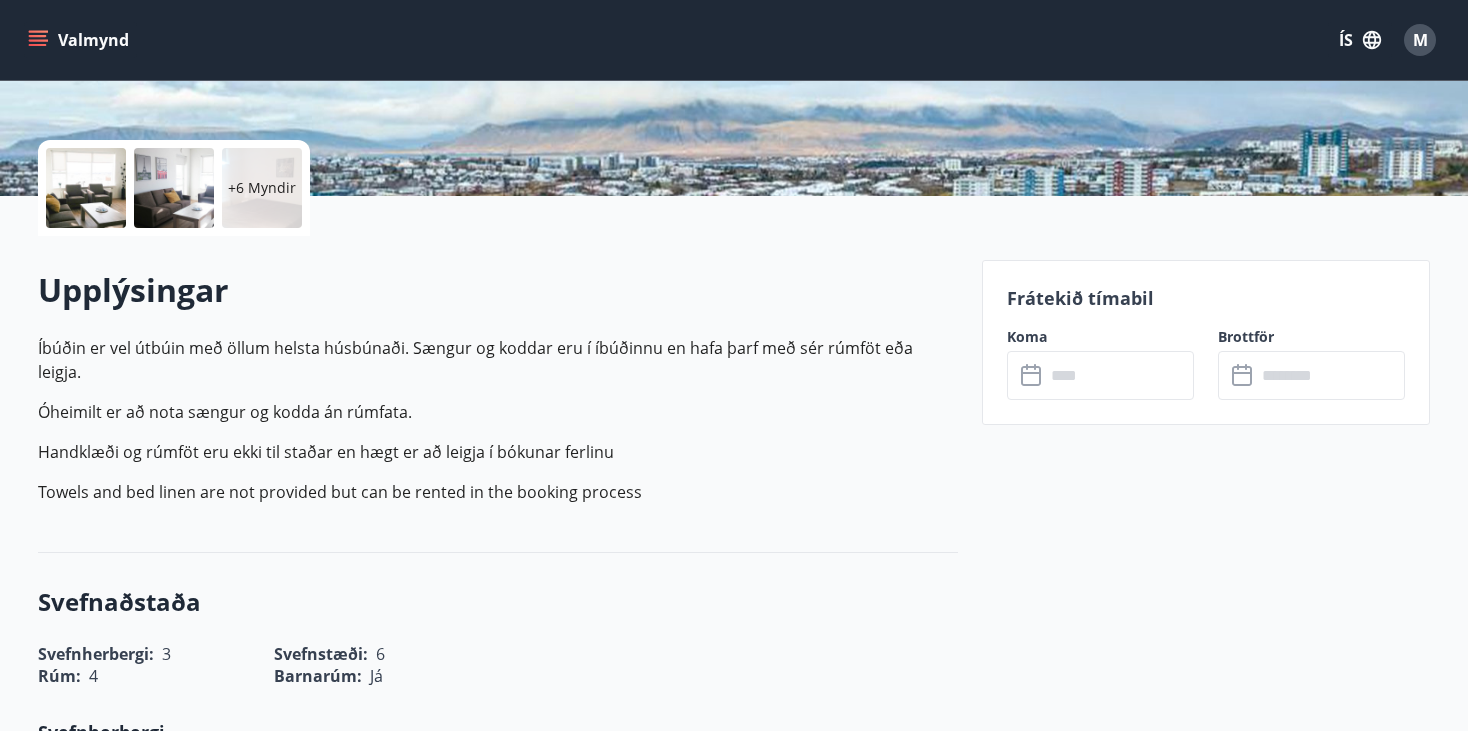 scroll, scrollTop: 440, scrollLeft: 0, axis: vertical 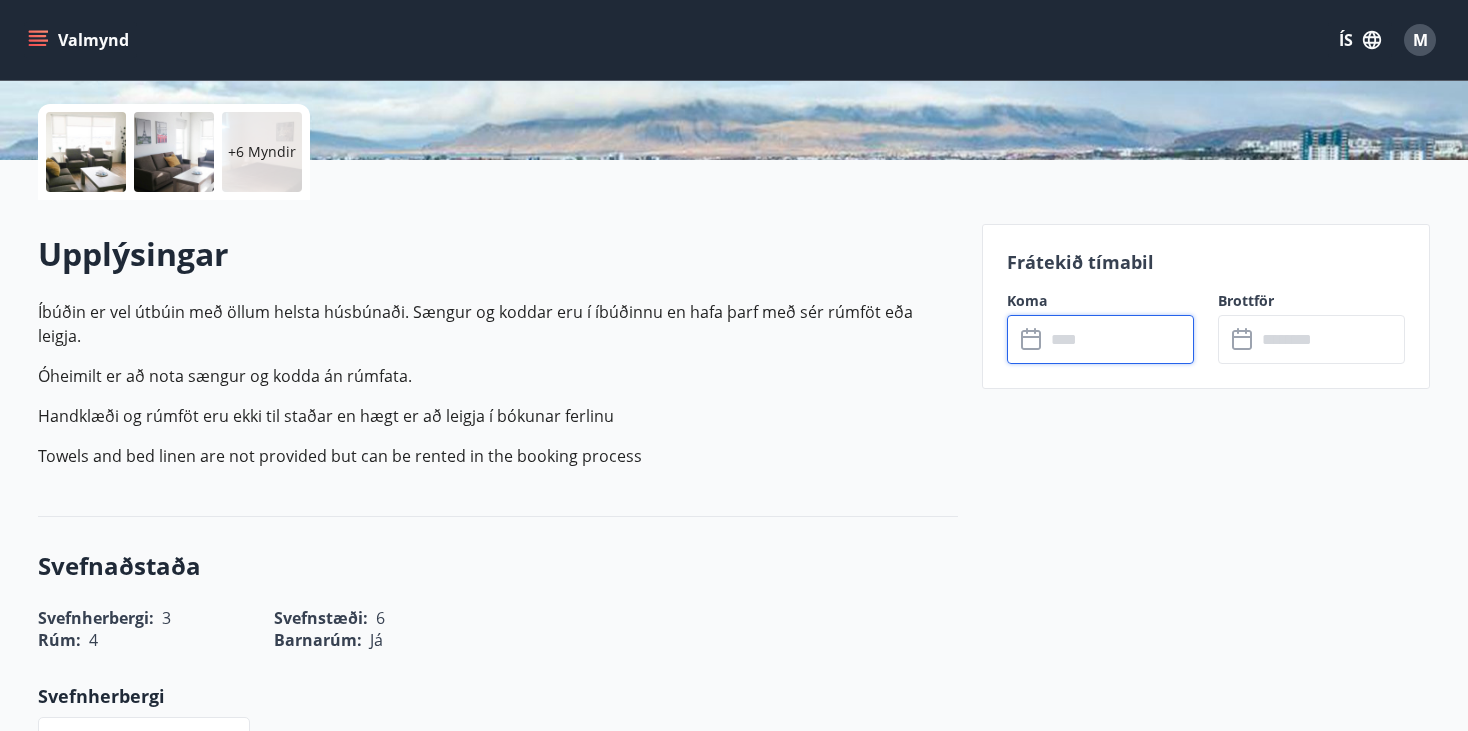 click at bounding box center (1119, 339) 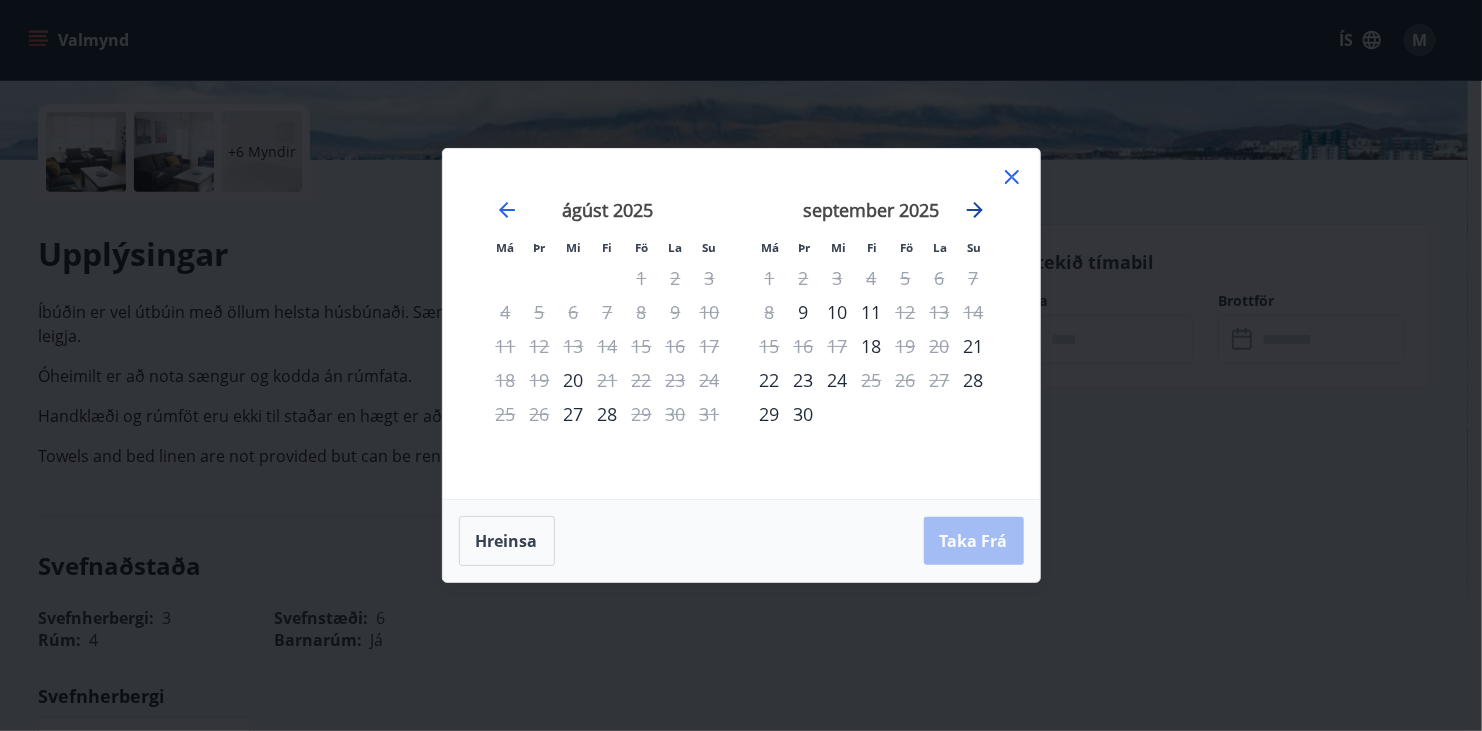 click 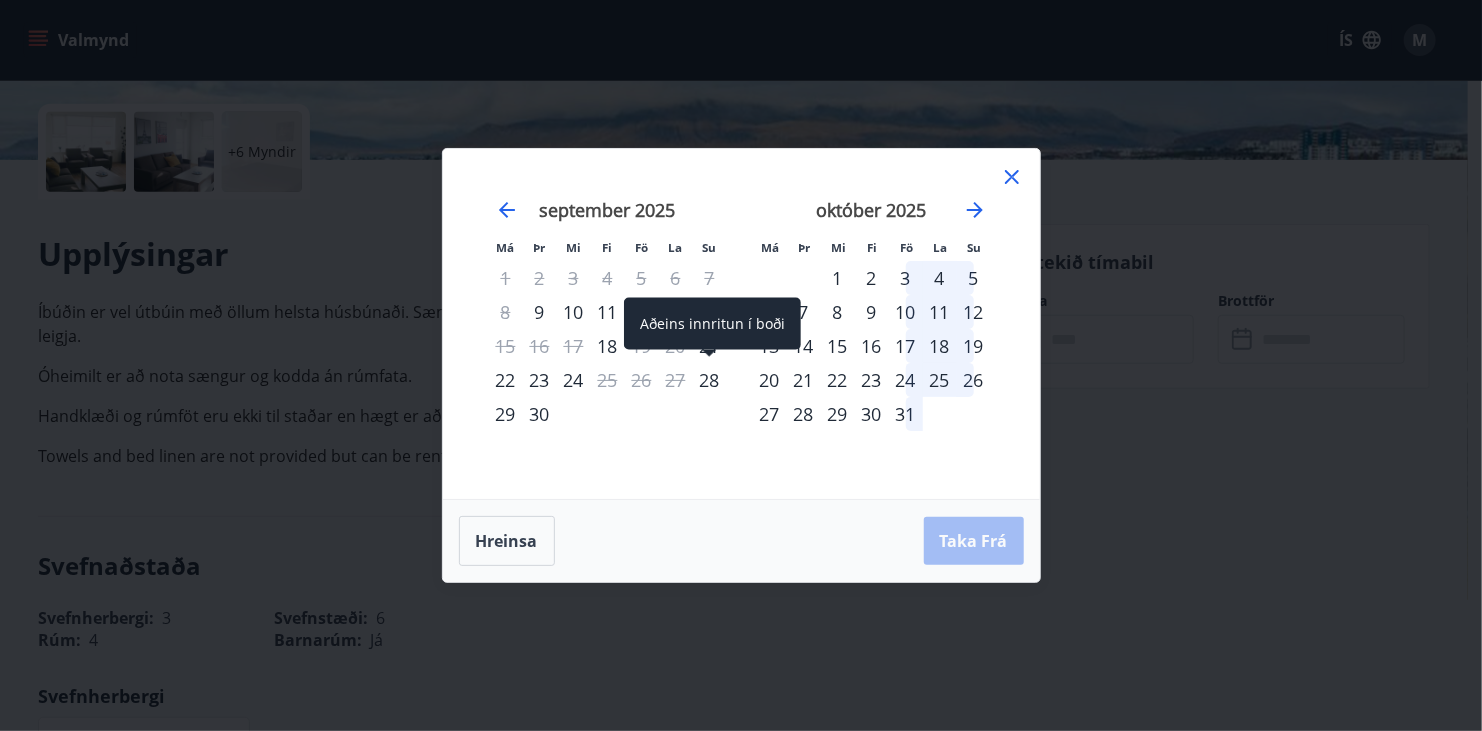click on "28" at bounding box center (710, 380) 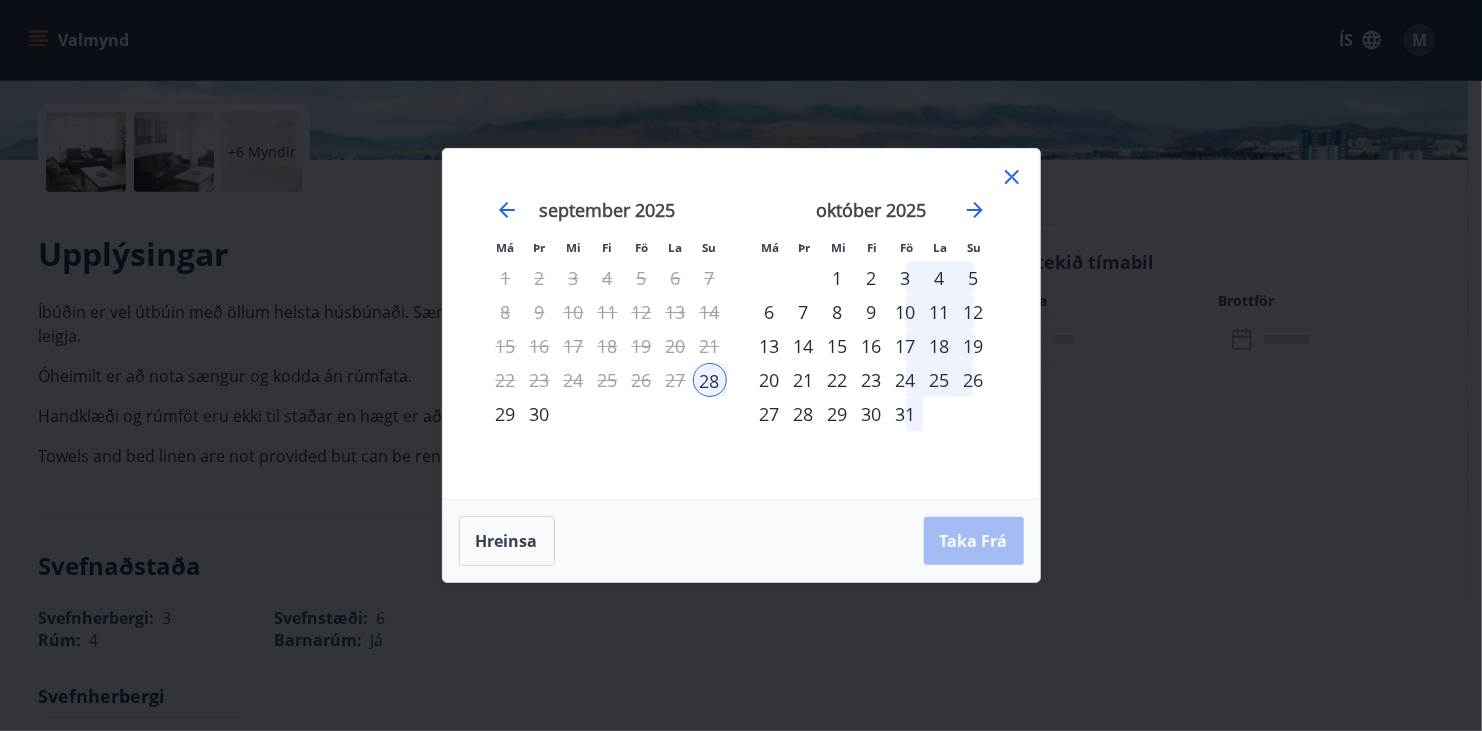 click on "10" at bounding box center [906, 312] 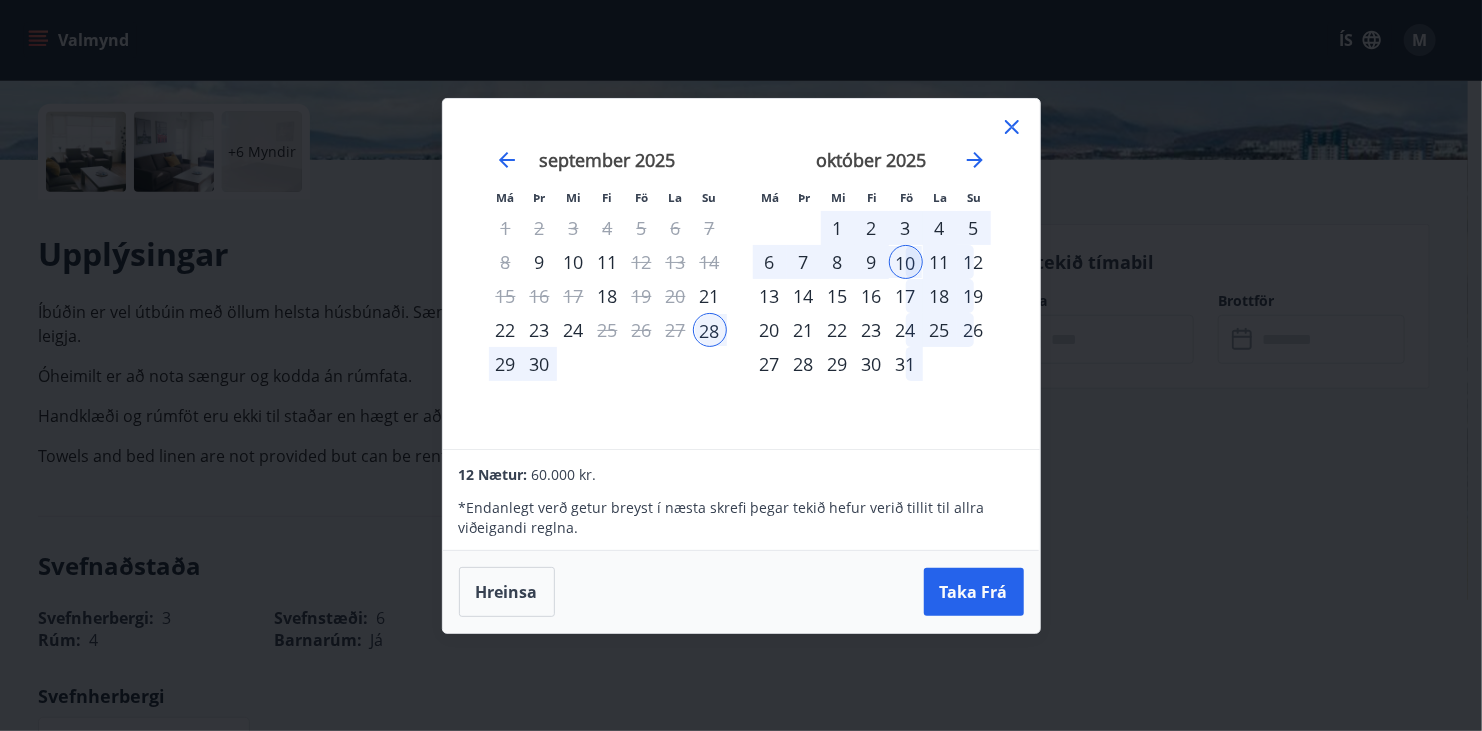 click 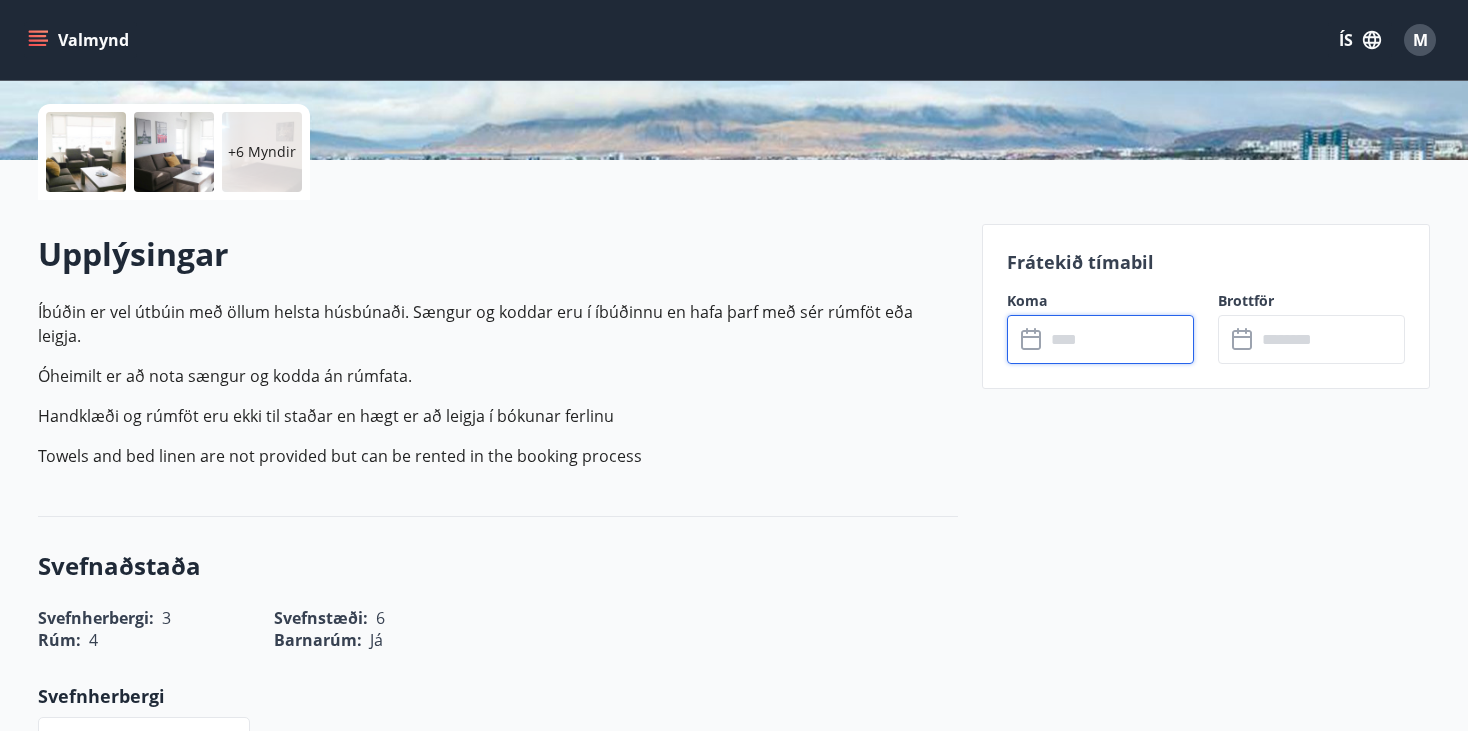 click on "Valmynd" at bounding box center [80, 40] 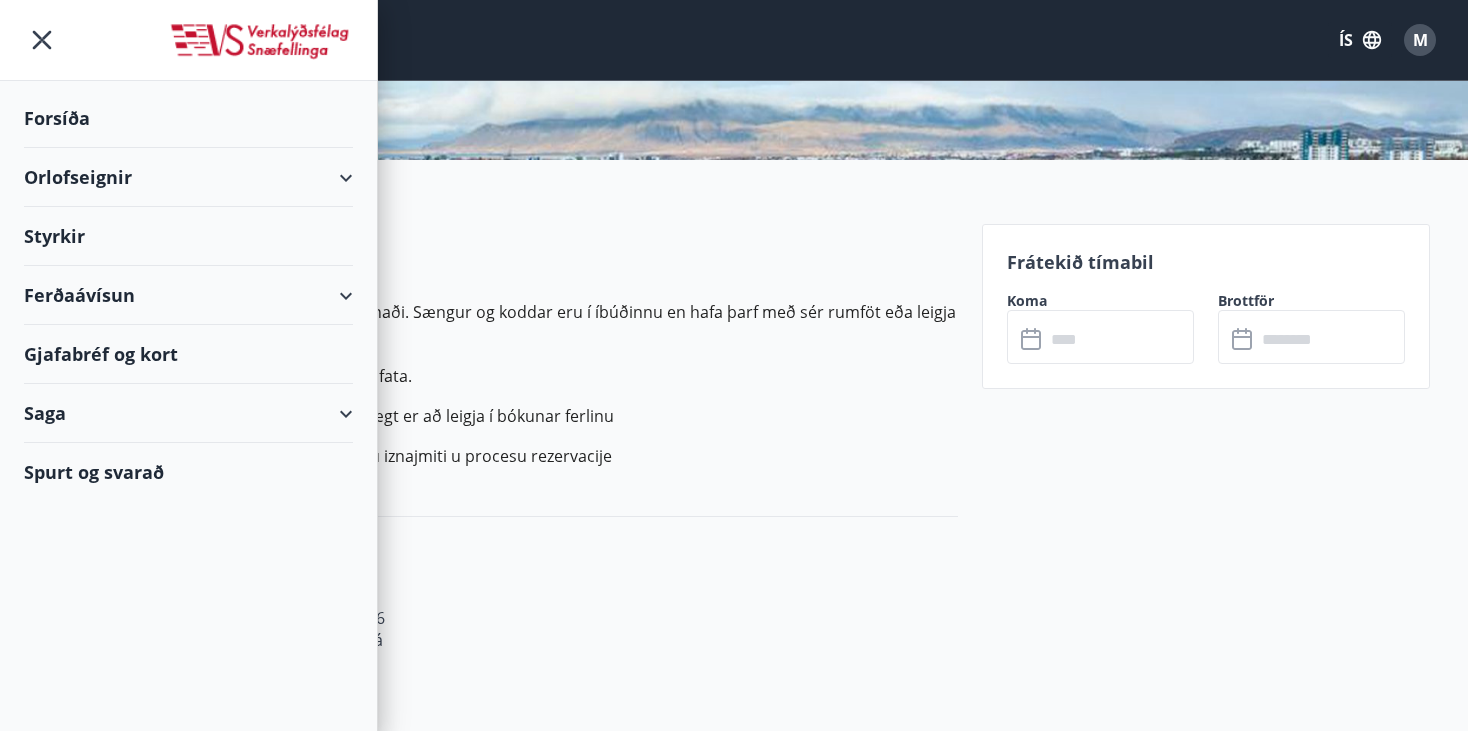 click on "Orlofseignir" at bounding box center [188, 177] 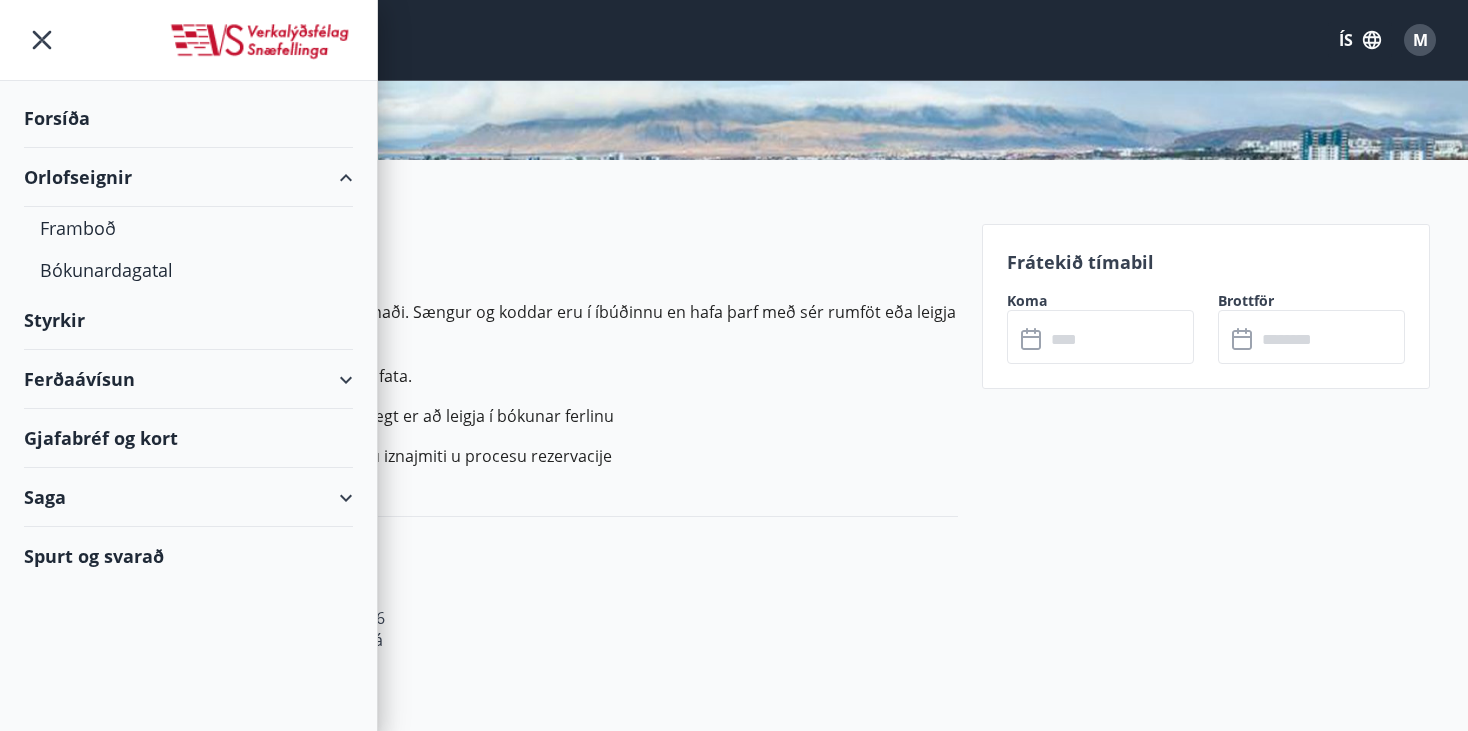 click on "Forsíða" at bounding box center (188, 118) 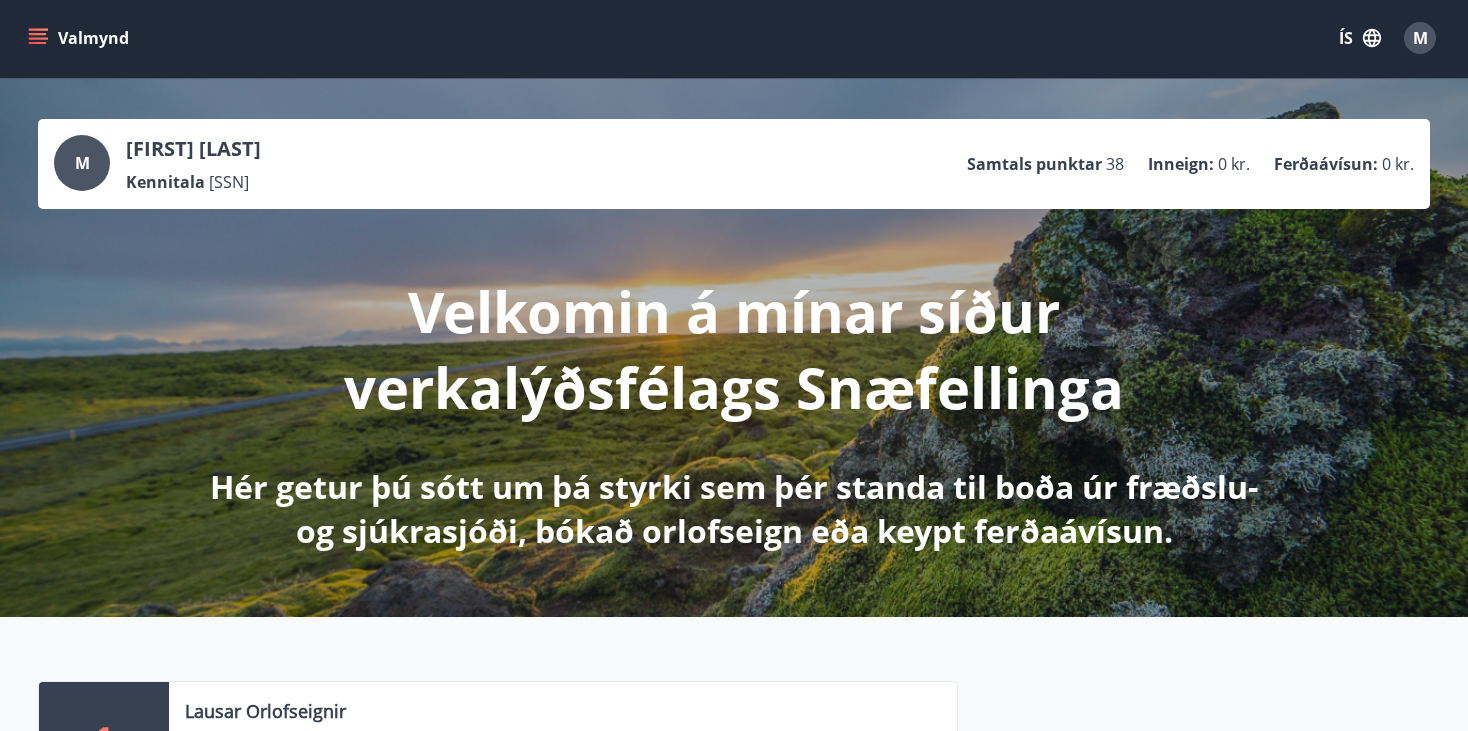 scroll, scrollTop: 0, scrollLeft: 0, axis: both 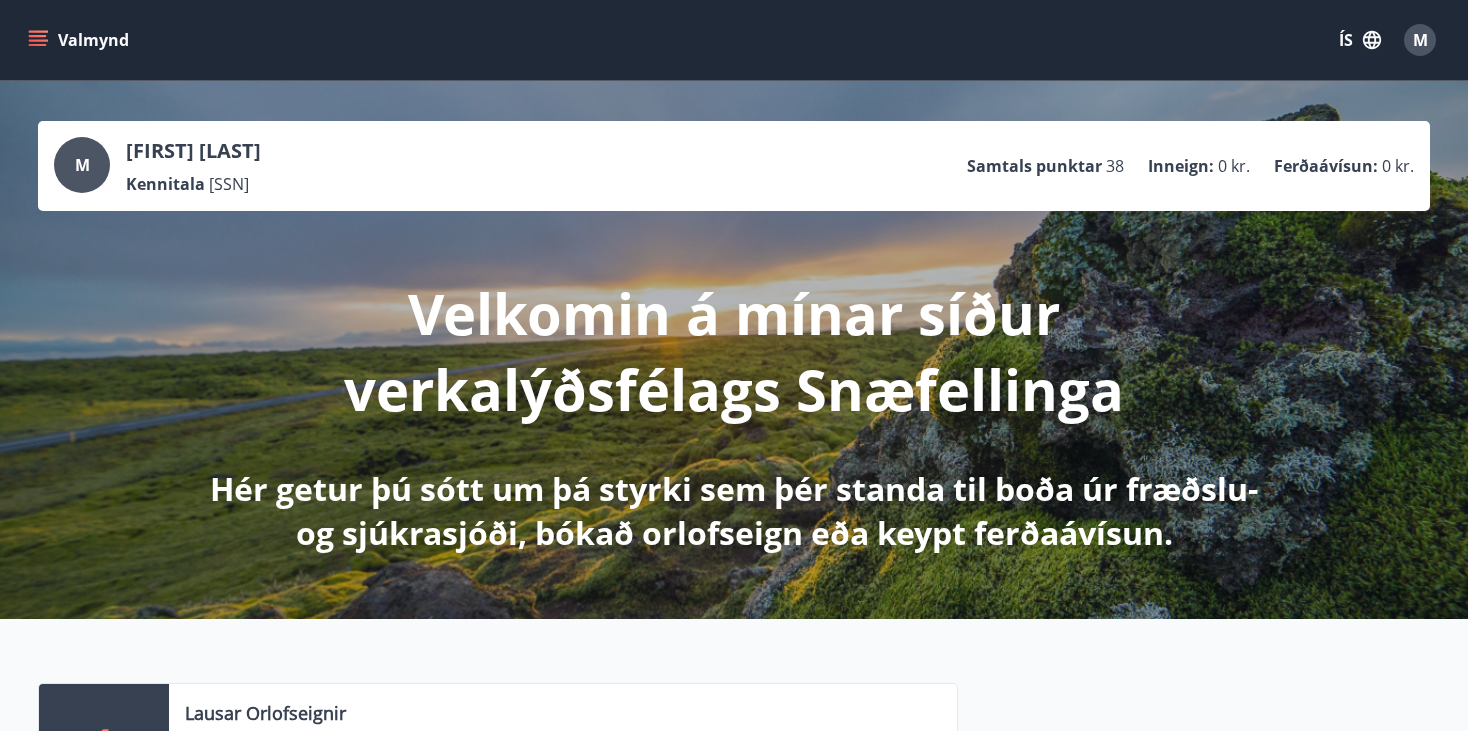 click 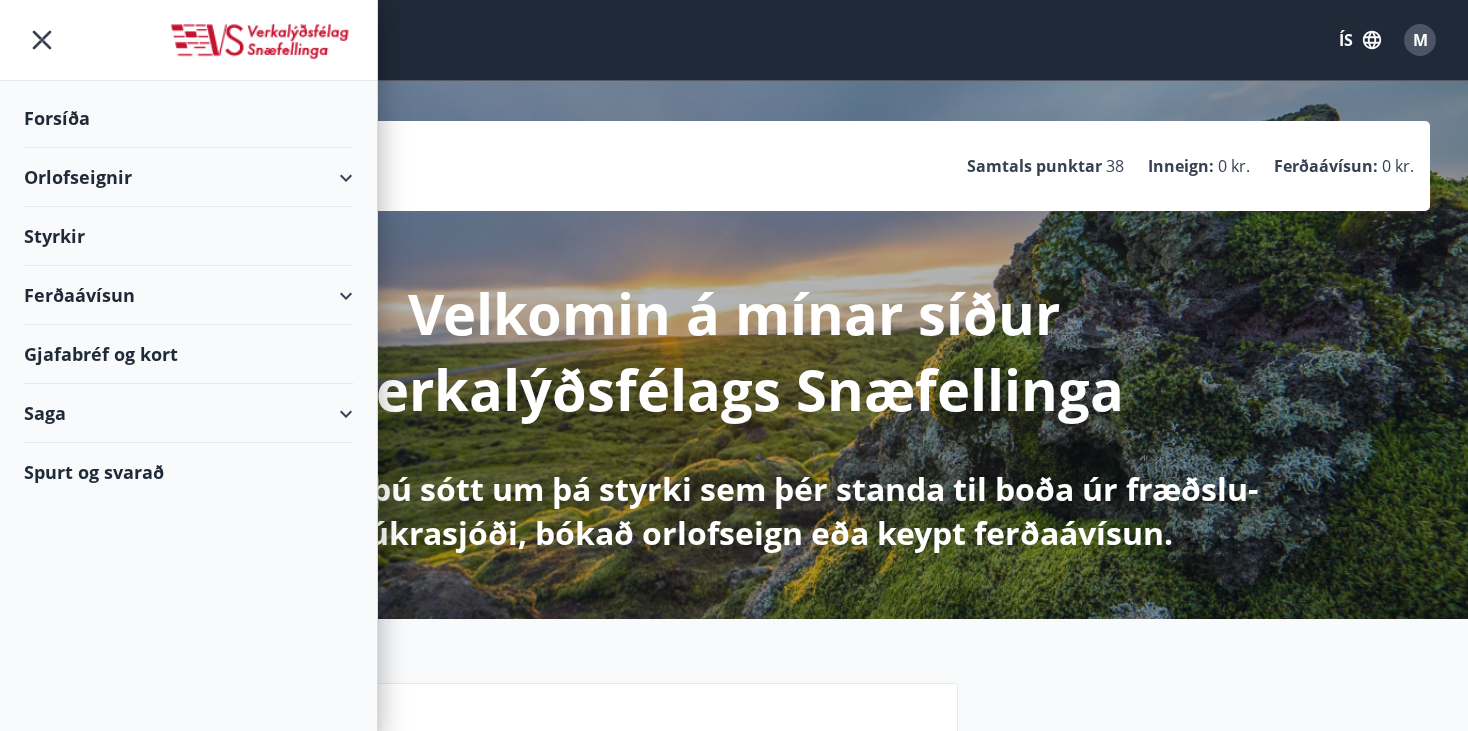 click on "Orlofseignir" at bounding box center [188, 177] 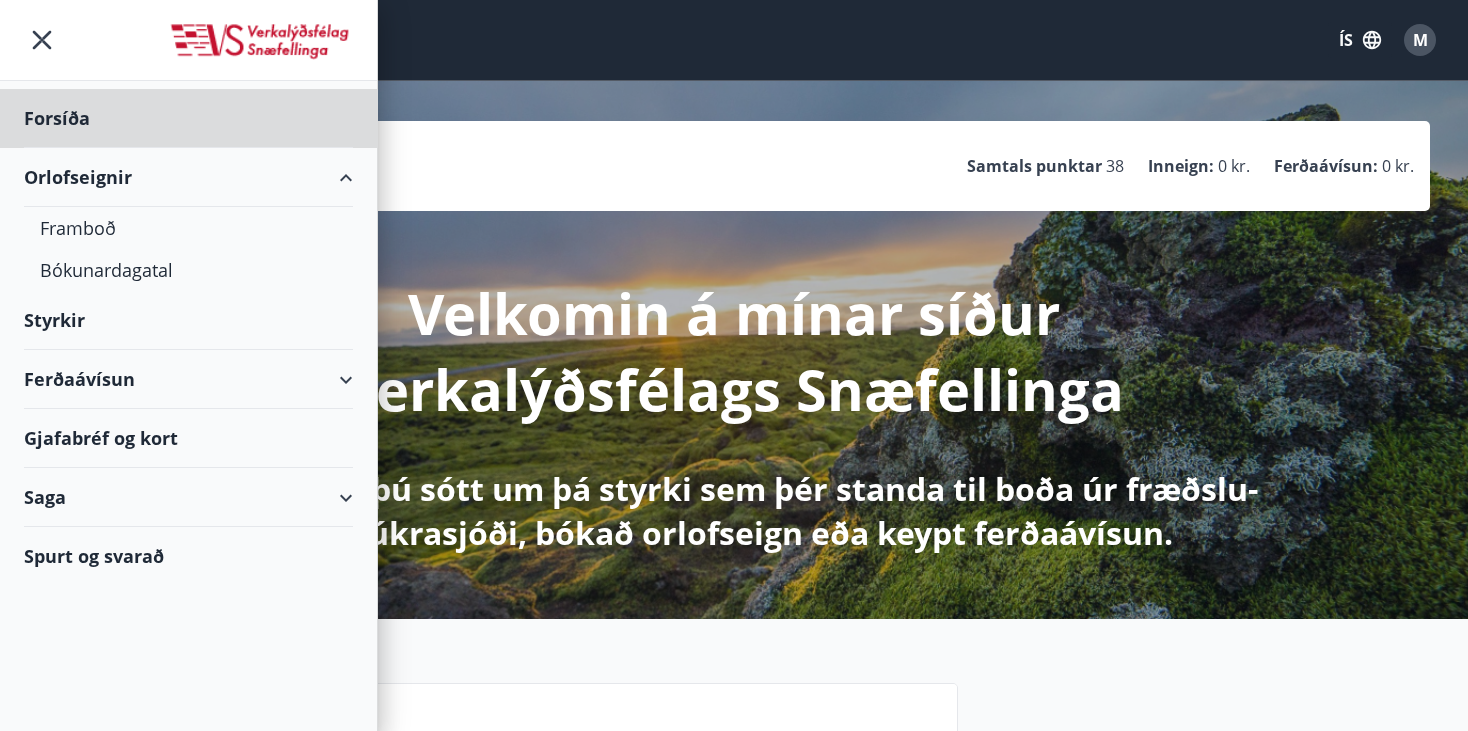 click on "Styrkir" at bounding box center [188, 118] 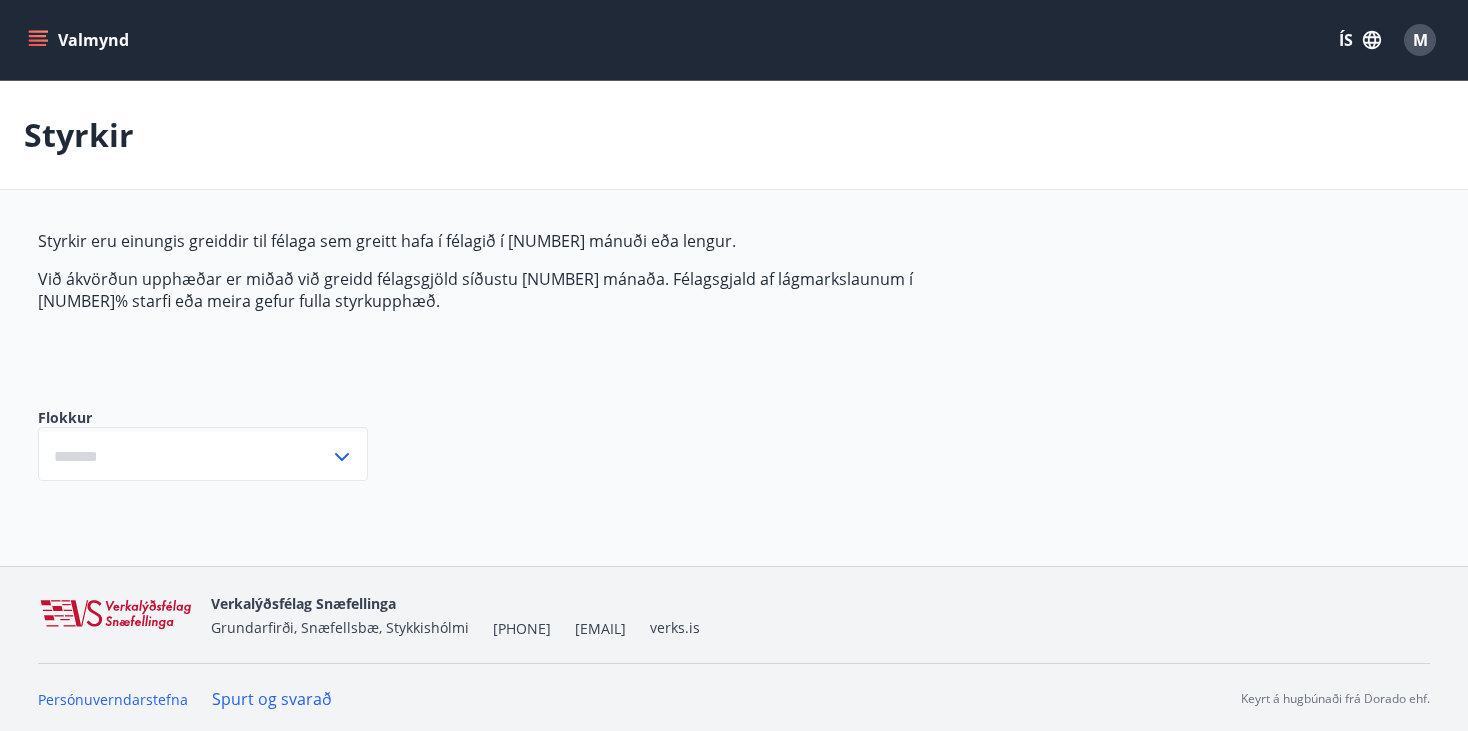 type on "***" 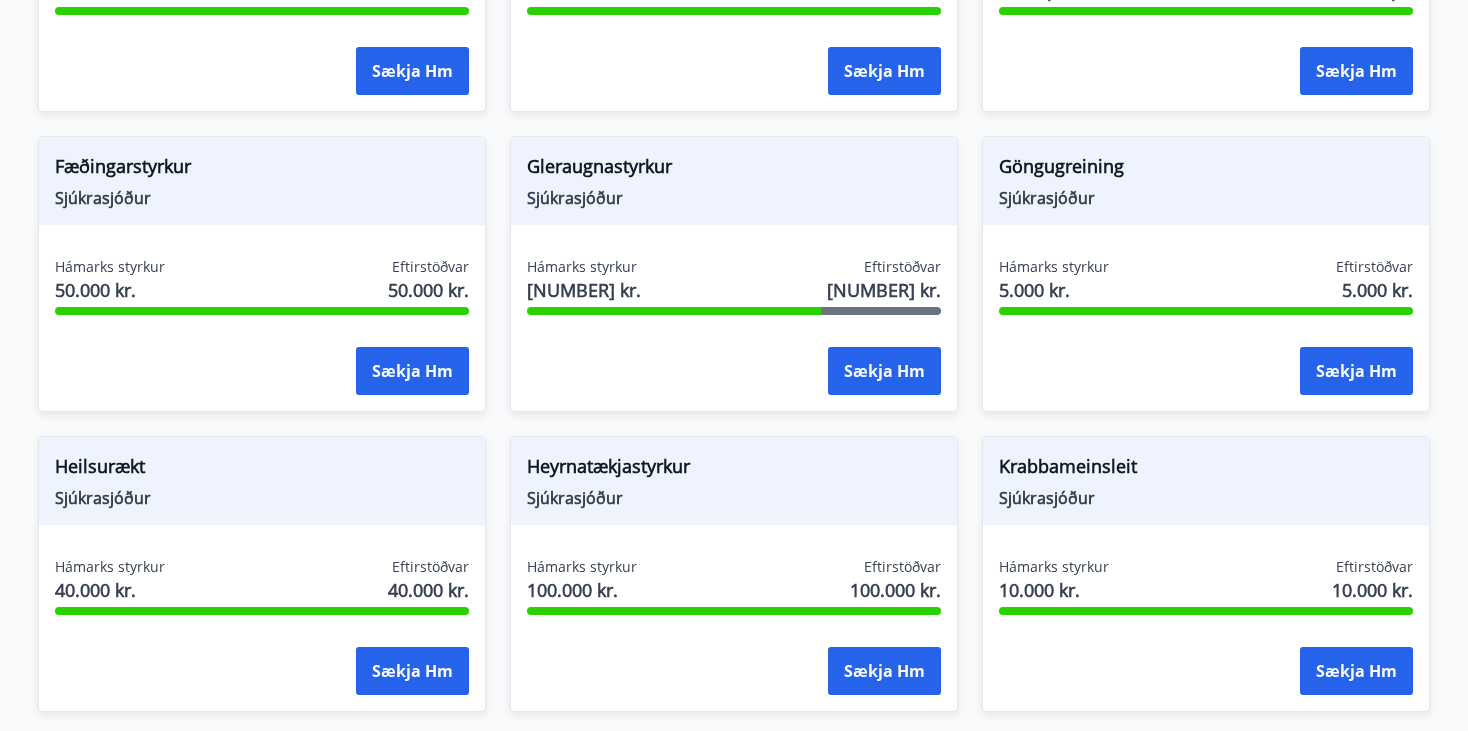 scroll, scrollTop: 720, scrollLeft: 0, axis: vertical 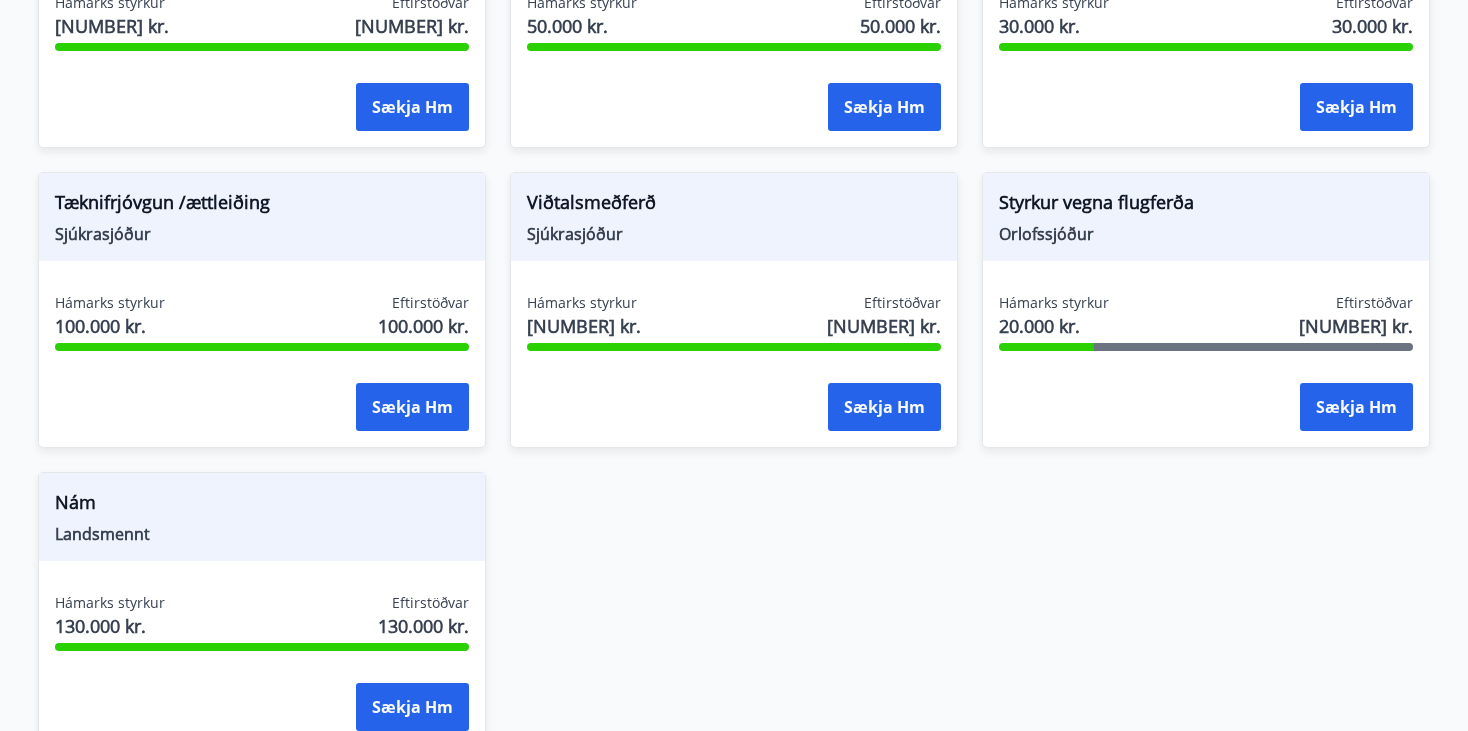 click on "Hámarks styrkur [NUMBER] kr. Eftirstöðvar [NUMBER] kr." at bounding box center [1206, 318] 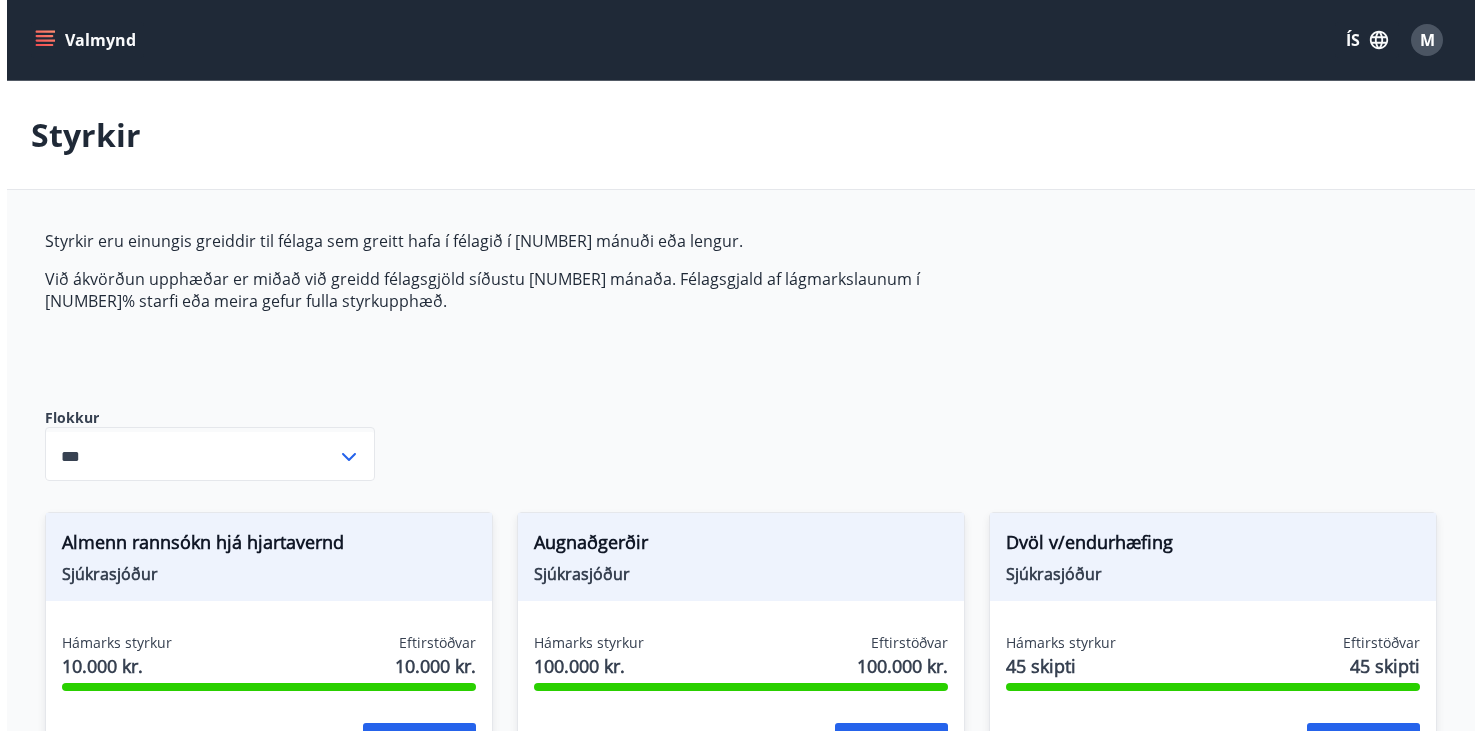 scroll, scrollTop: 0, scrollLeft: 0, axis: both 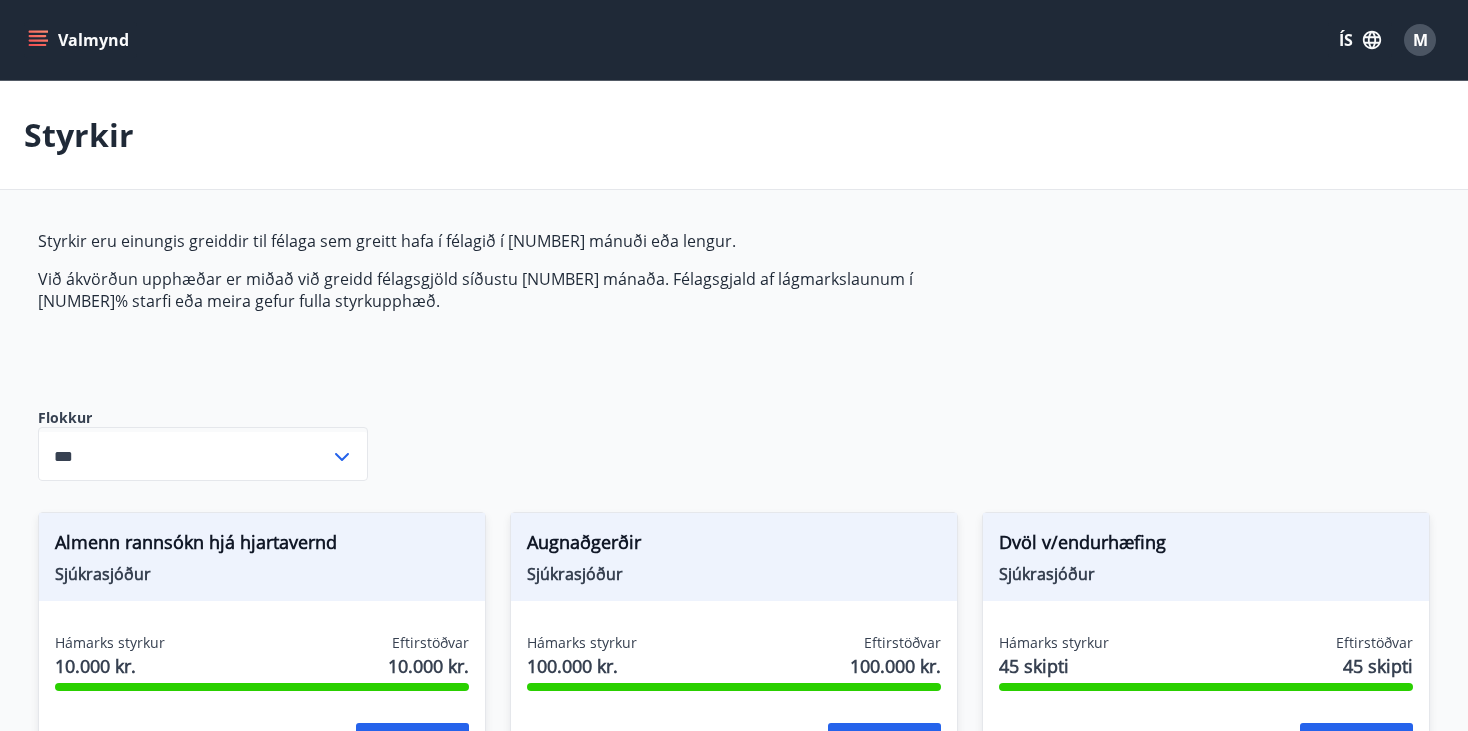 click on "M" at bounding box center (1420, 40) 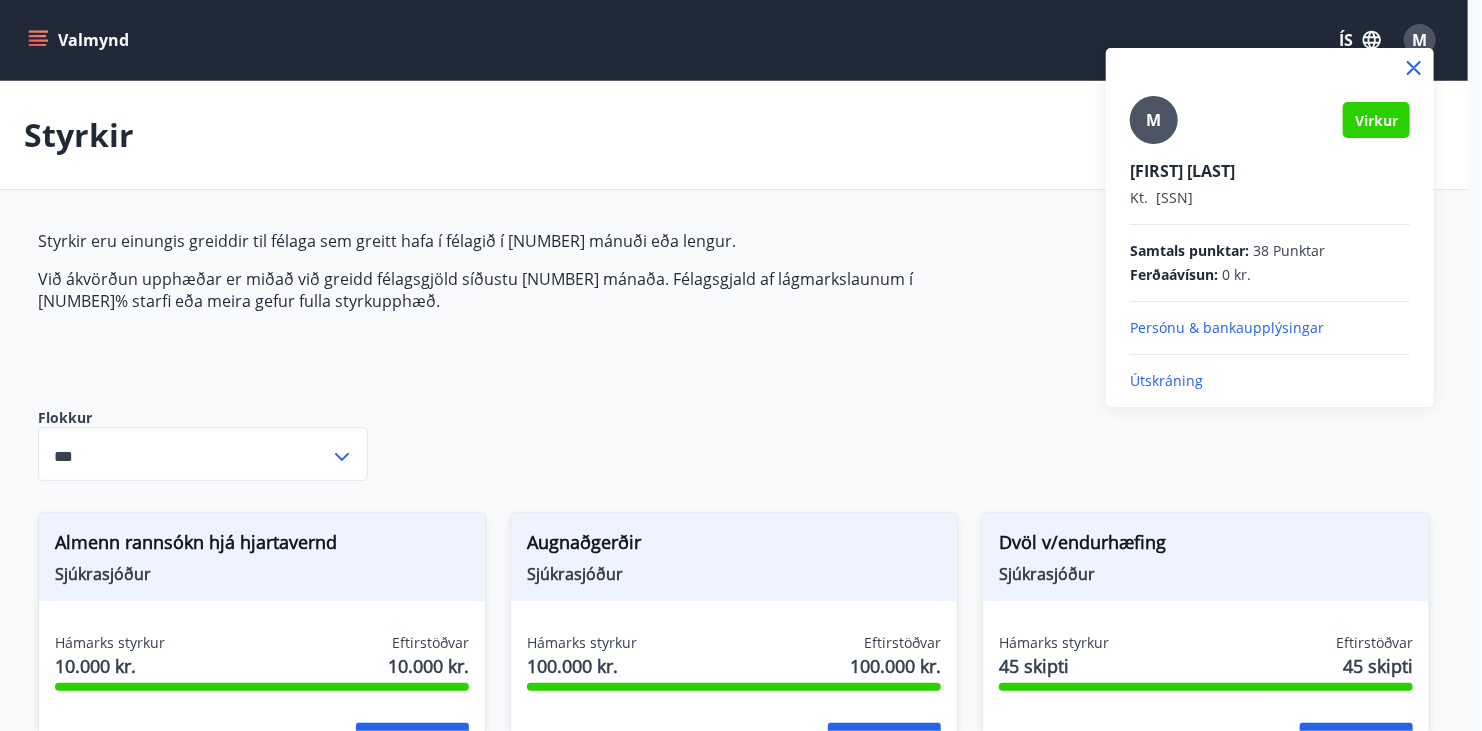 click on "Útskráning" at bounding box center [1270, 381] 